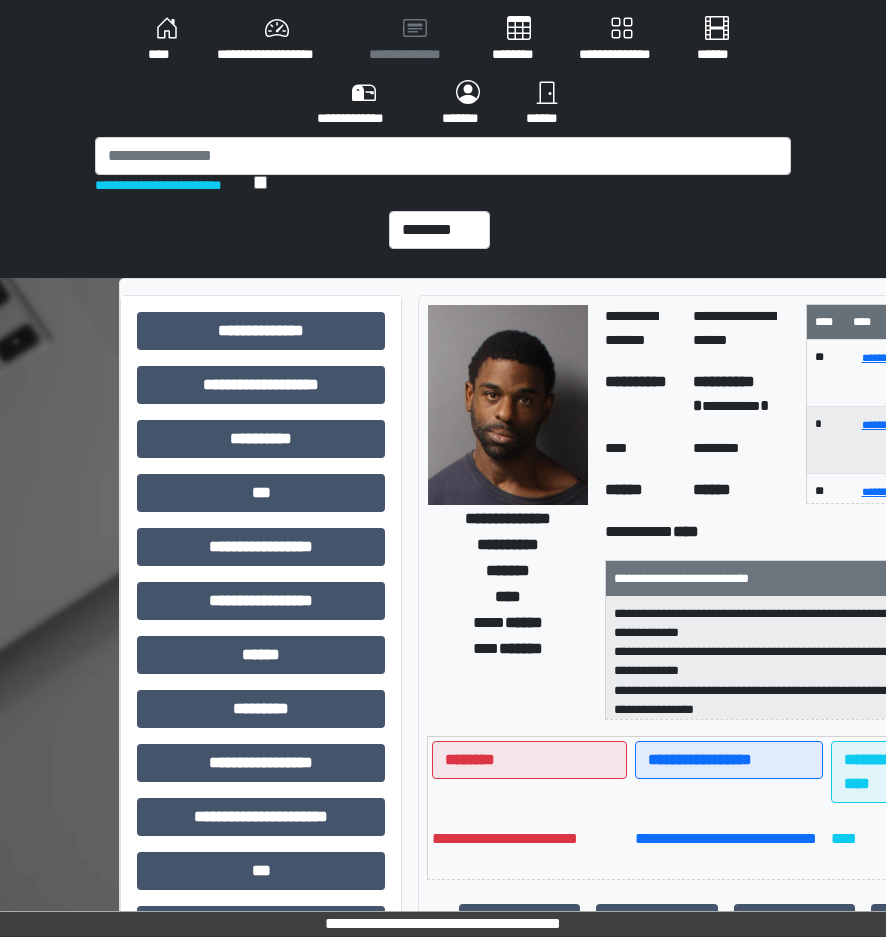 scroll, scrollTop: 0, scrollLeft: 0, axis: both 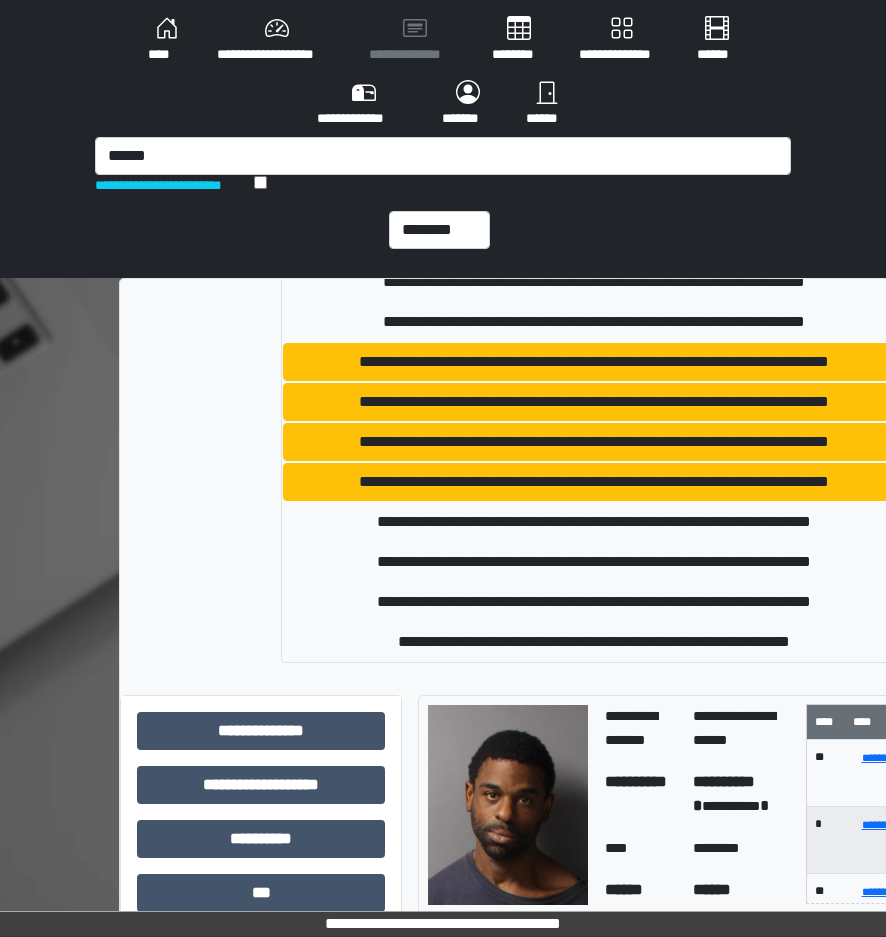 type on "******" 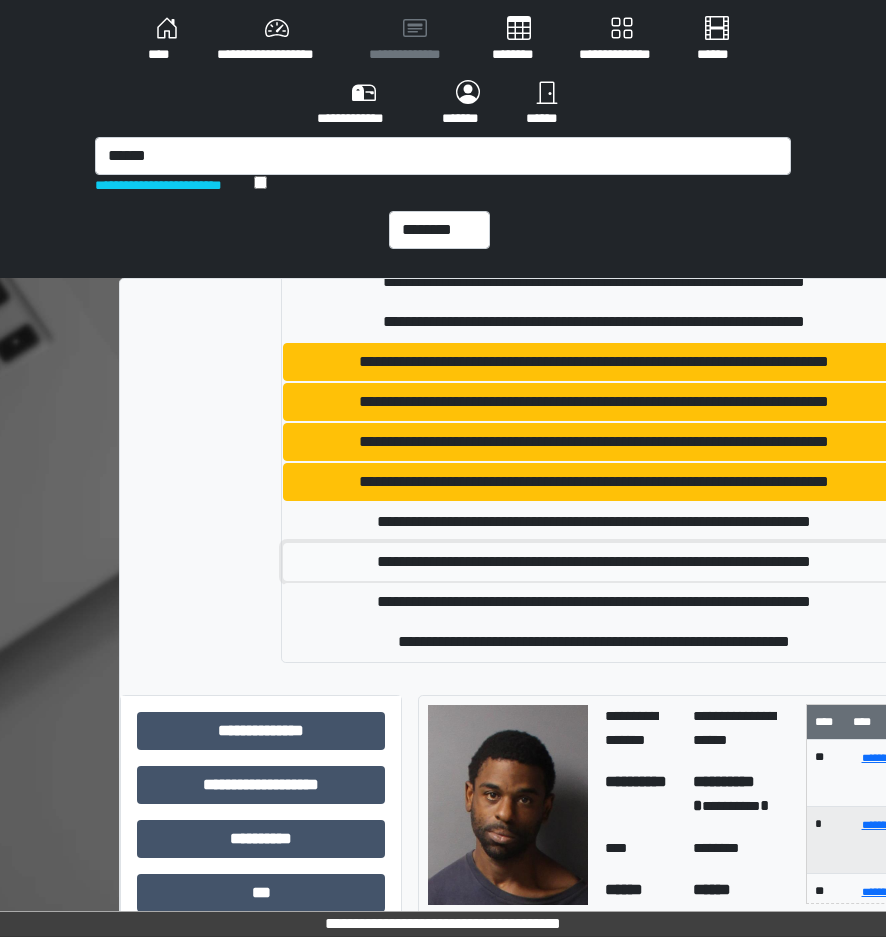 click on "**********" at bounding box center [593, 562] 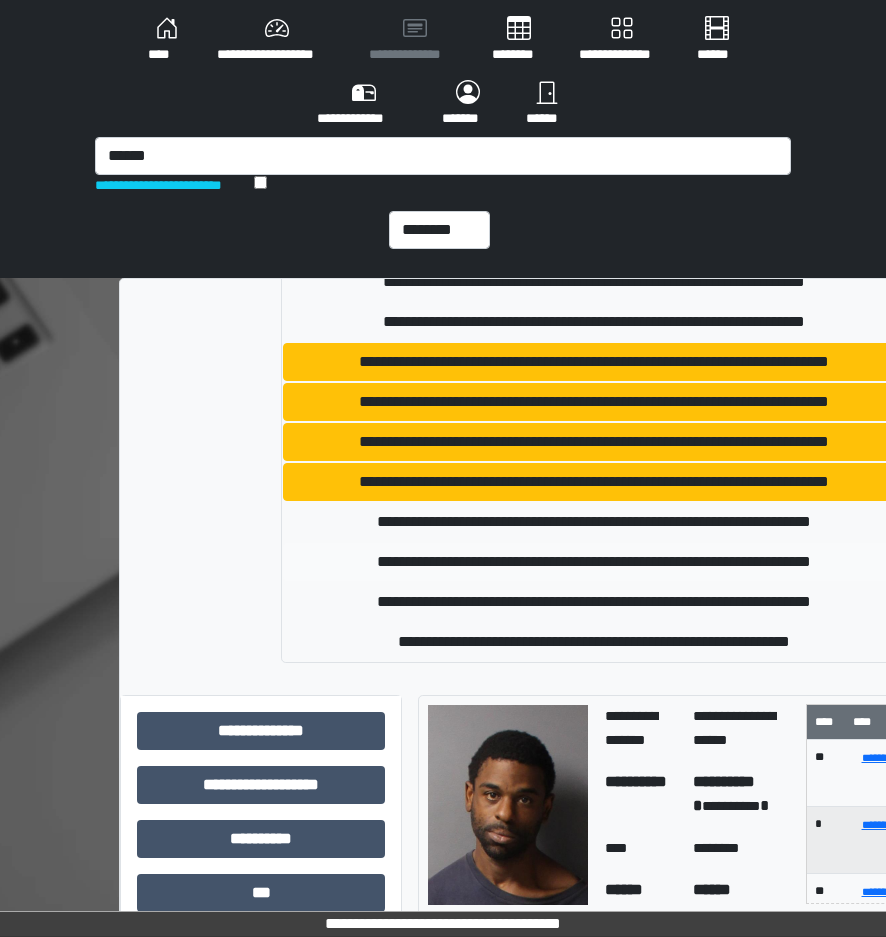 type 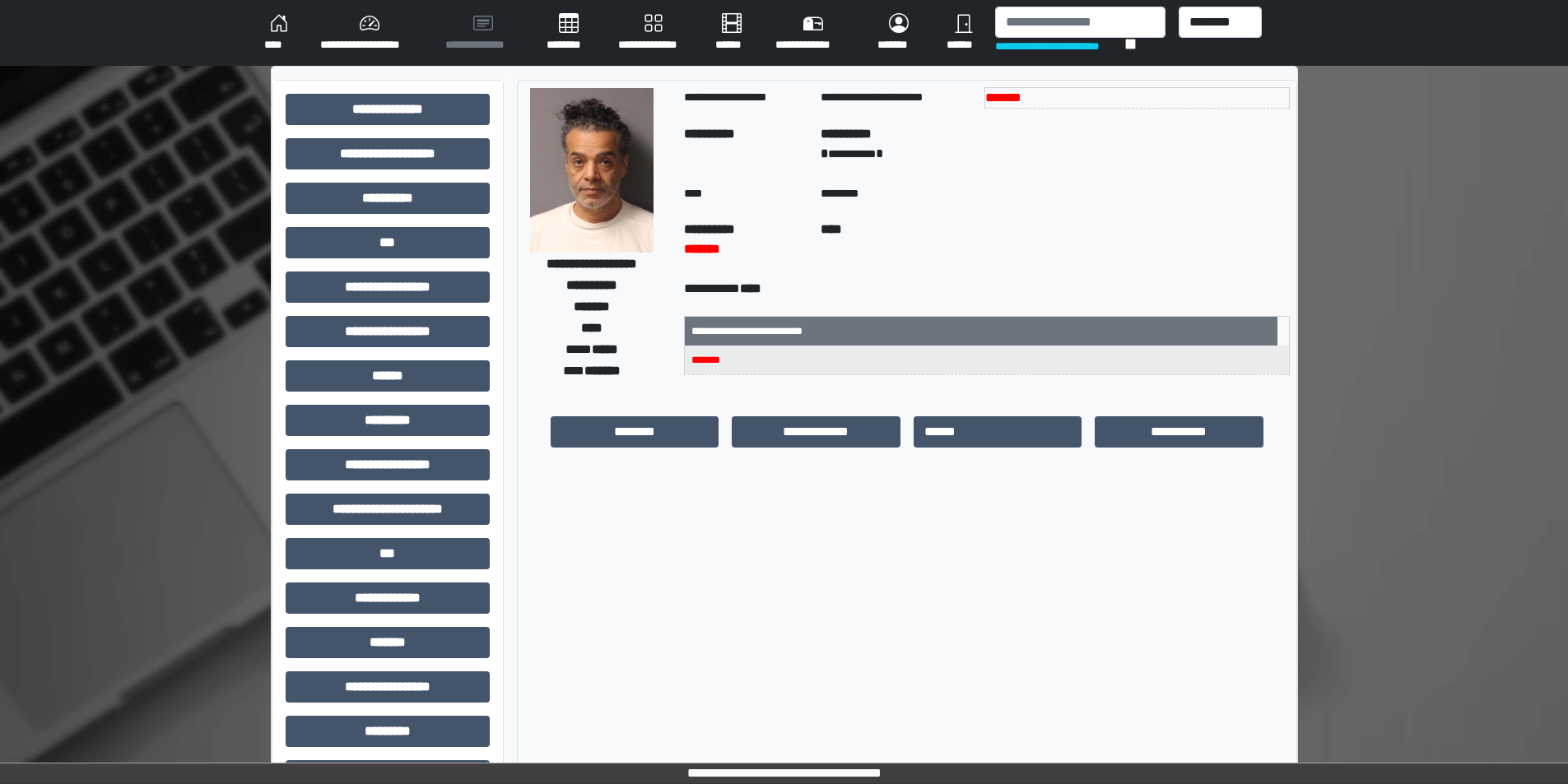 click on "**********" at bounding box center [654, 33] 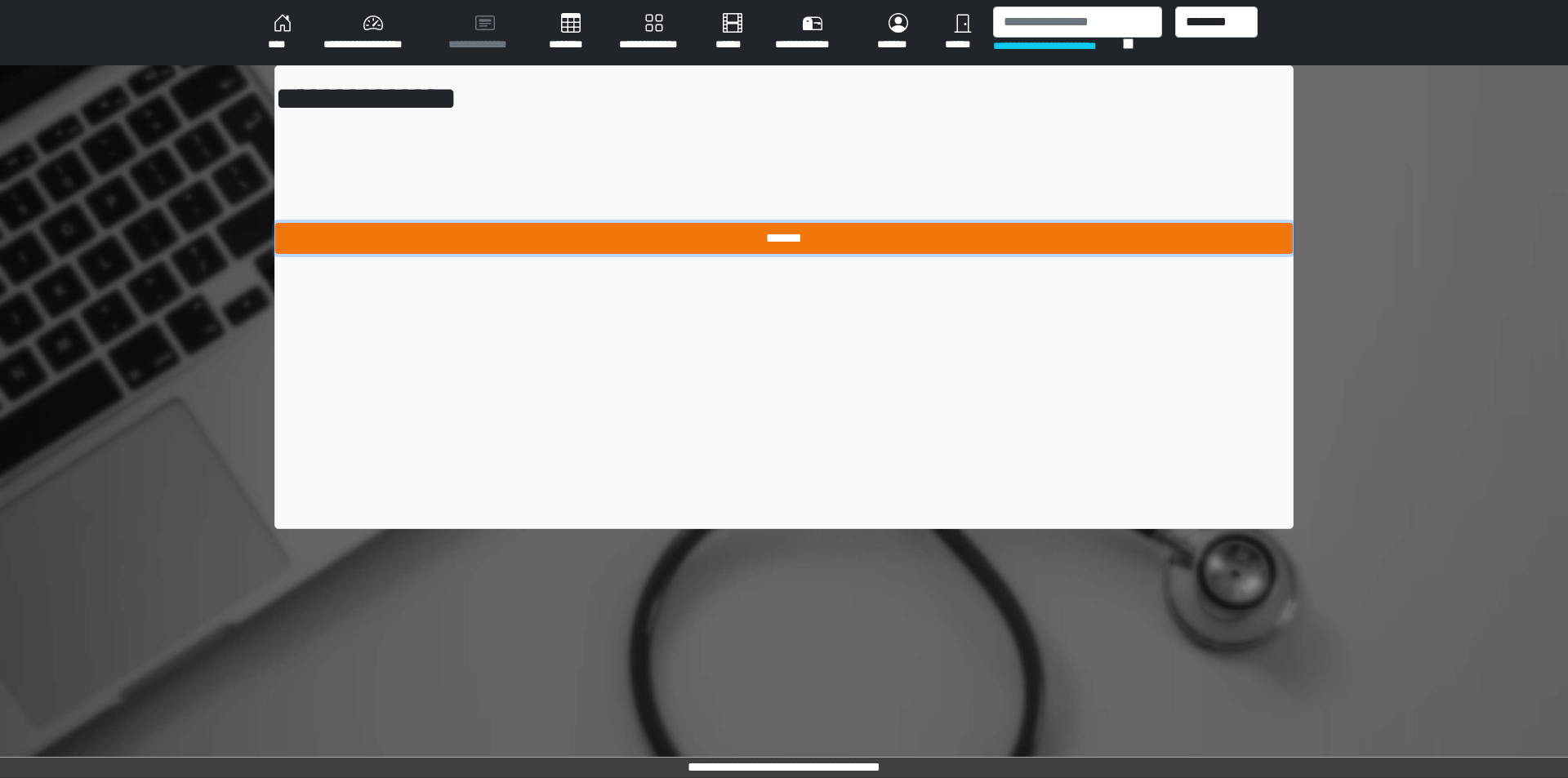 click on "*******" at bounding box center (784, 238) 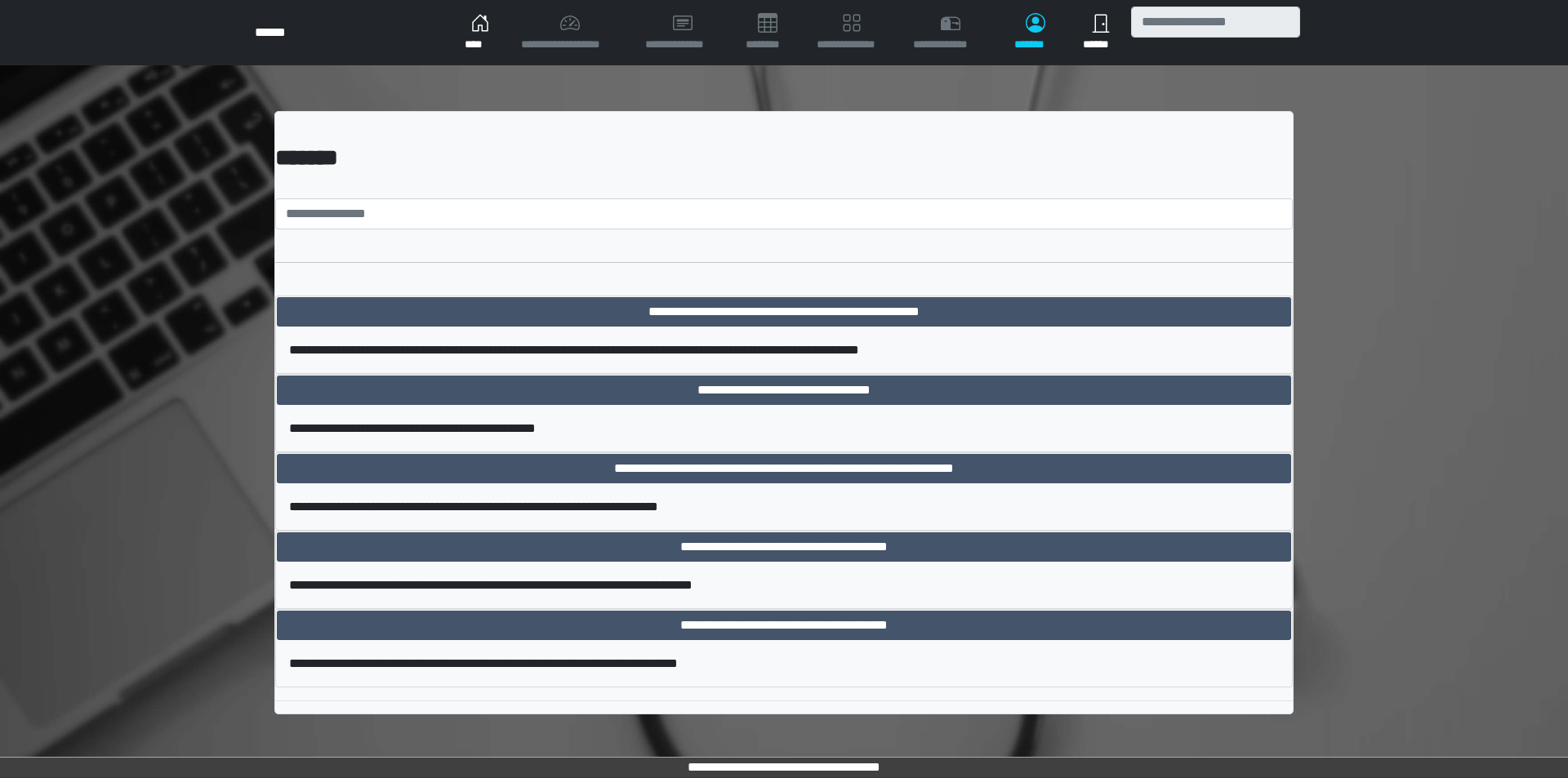 scroll, scrollTop: 0, scrollLeft: 0, axis: both 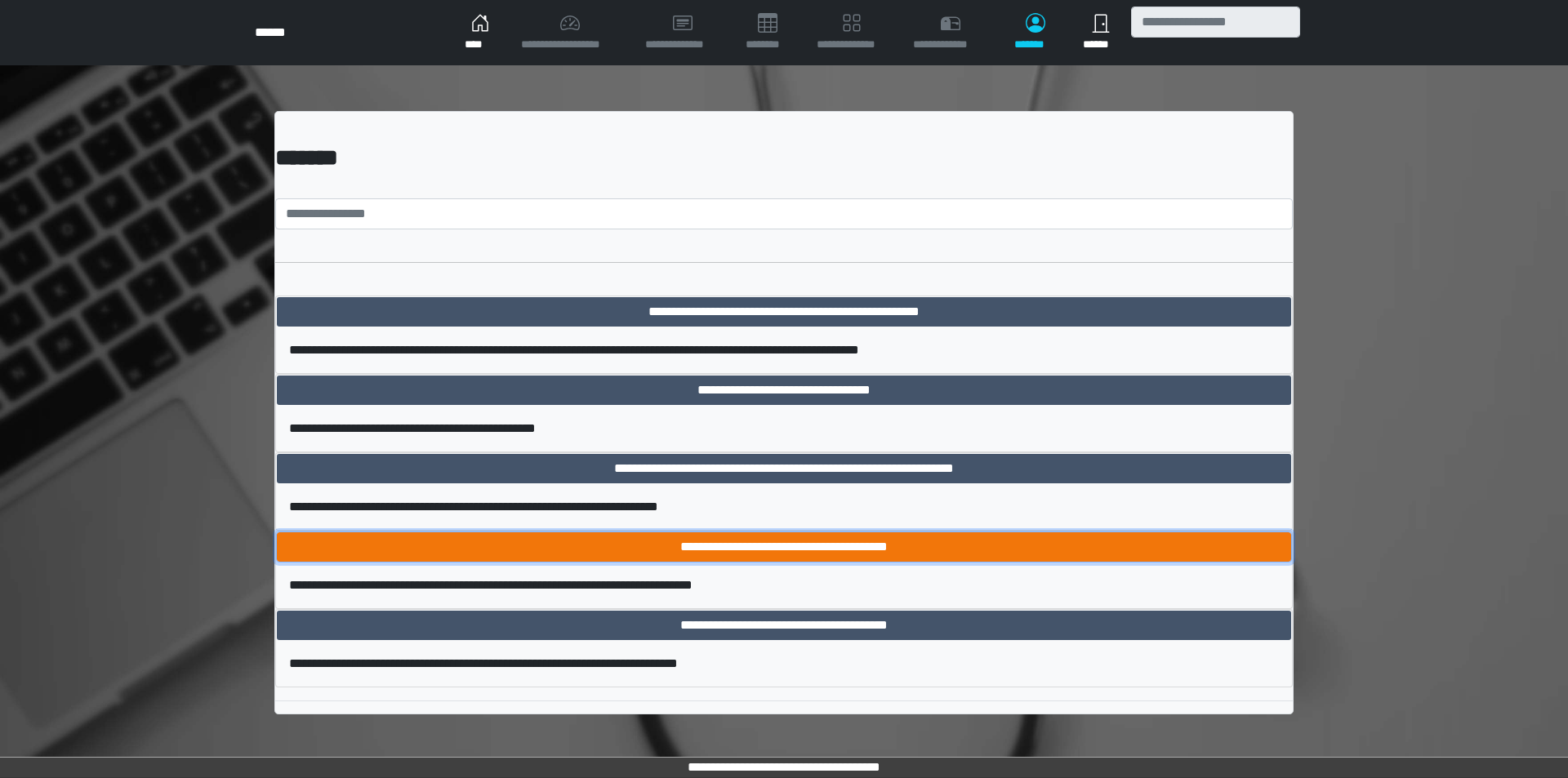 click on "**********" at bounding box center [784, 547] 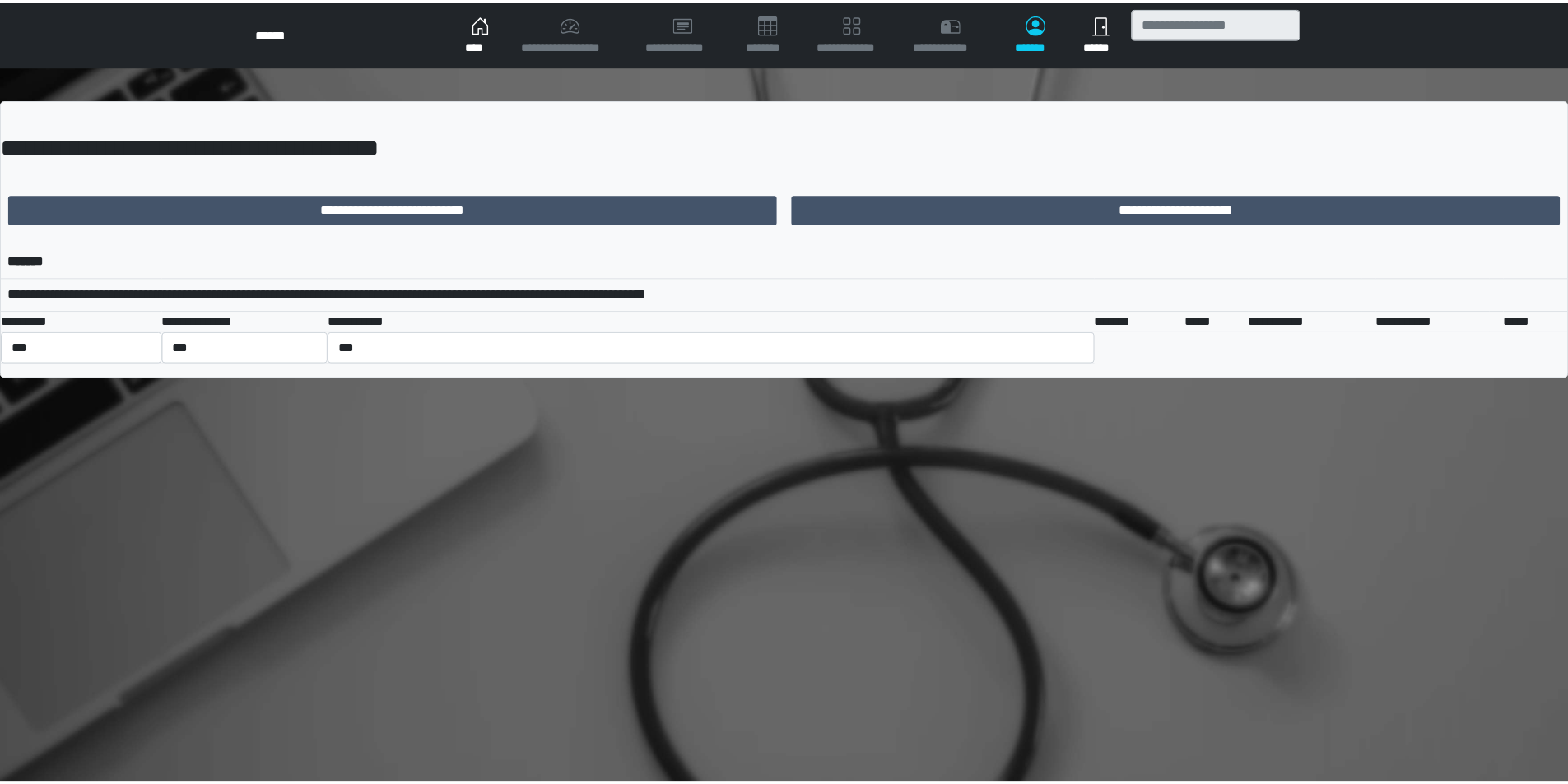 scroll, scrollTop: 0, scrollLeft: 0, axis: both 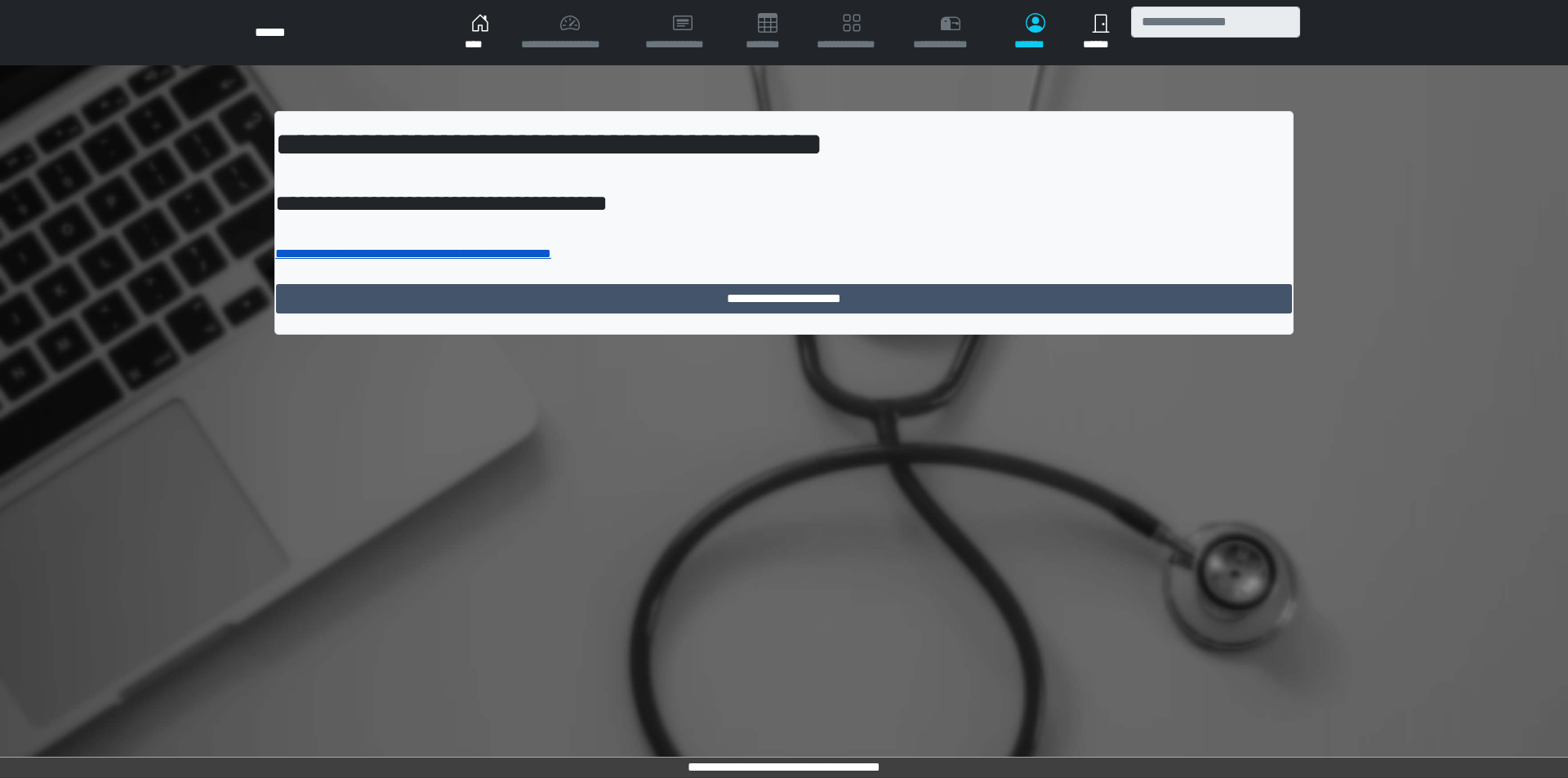 click on "**********" at bounding box center [413, 253] 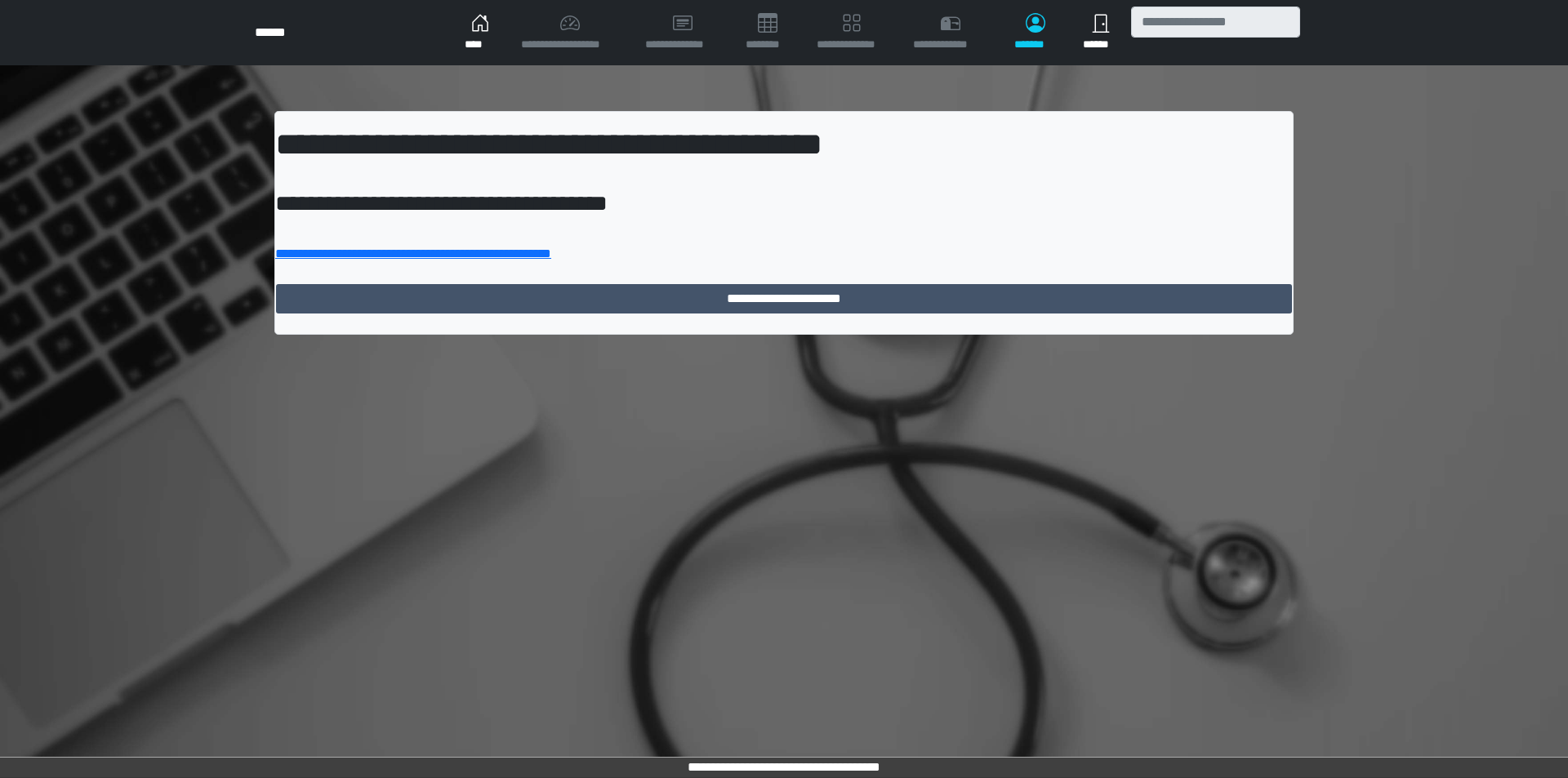 click on "****" at bounding box center [479, 33] 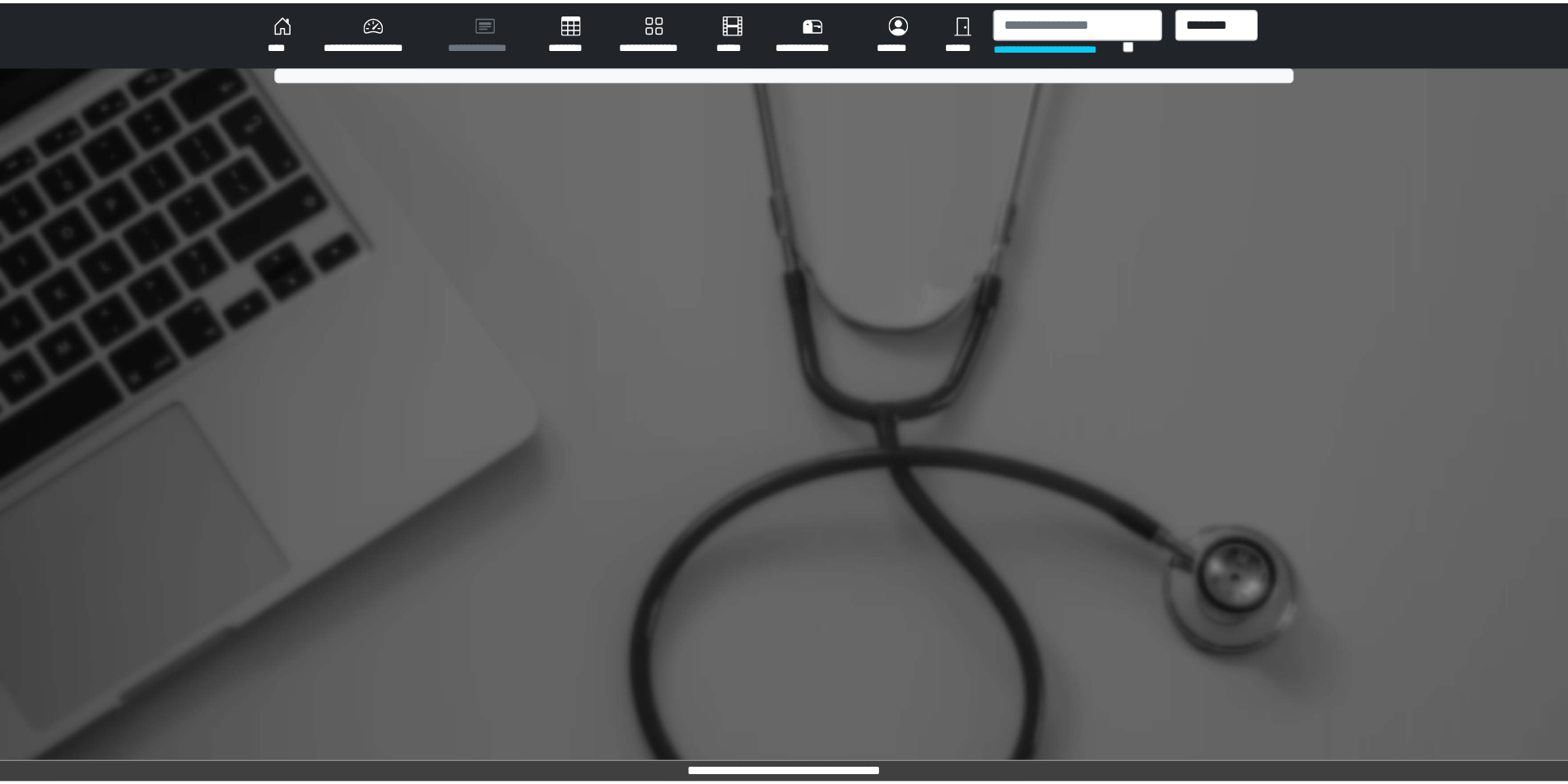 scroll, scrollTop: 0, scrollLeft: 0, axis: both 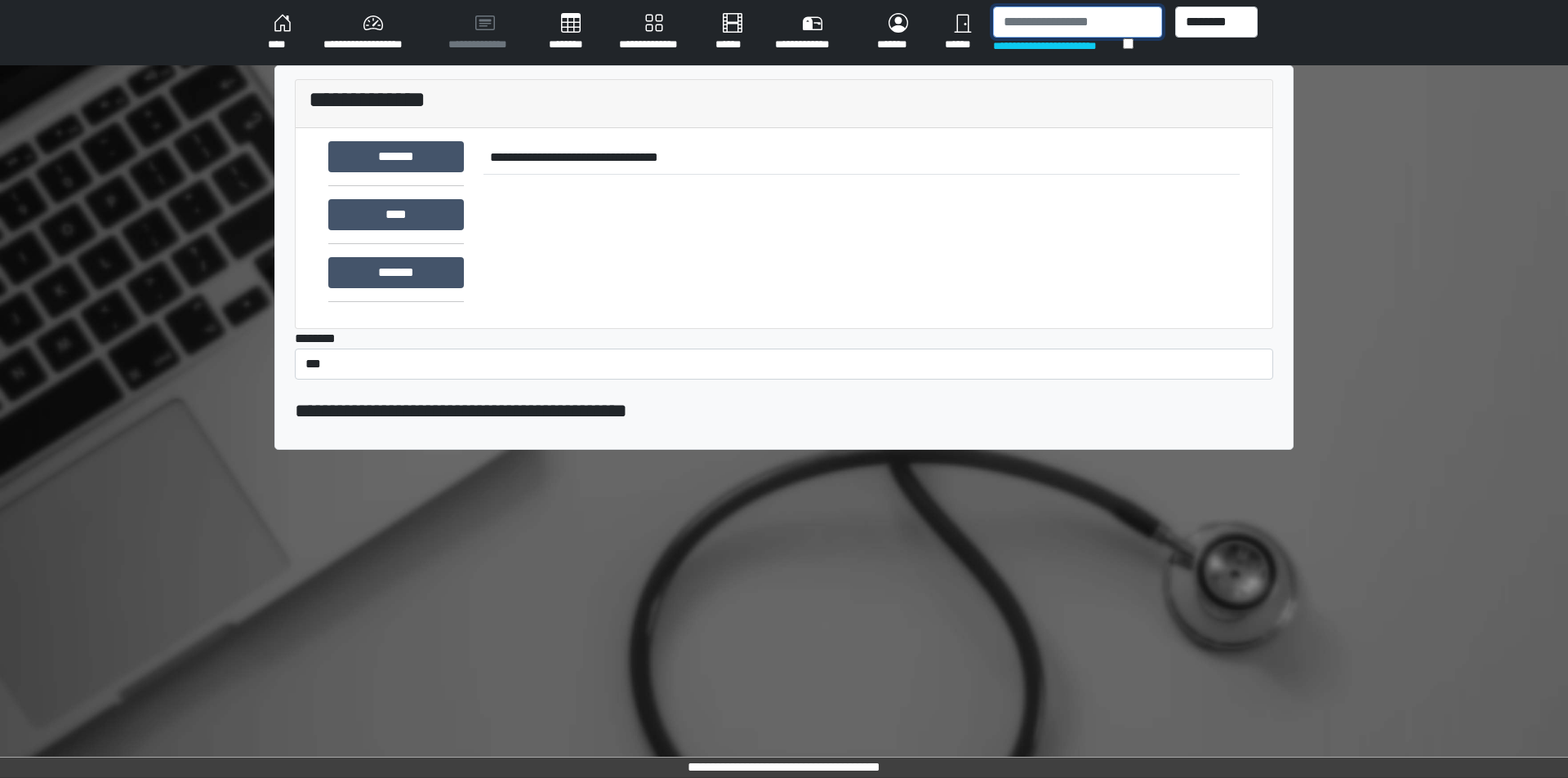 click at bounding box center (1077, 22) 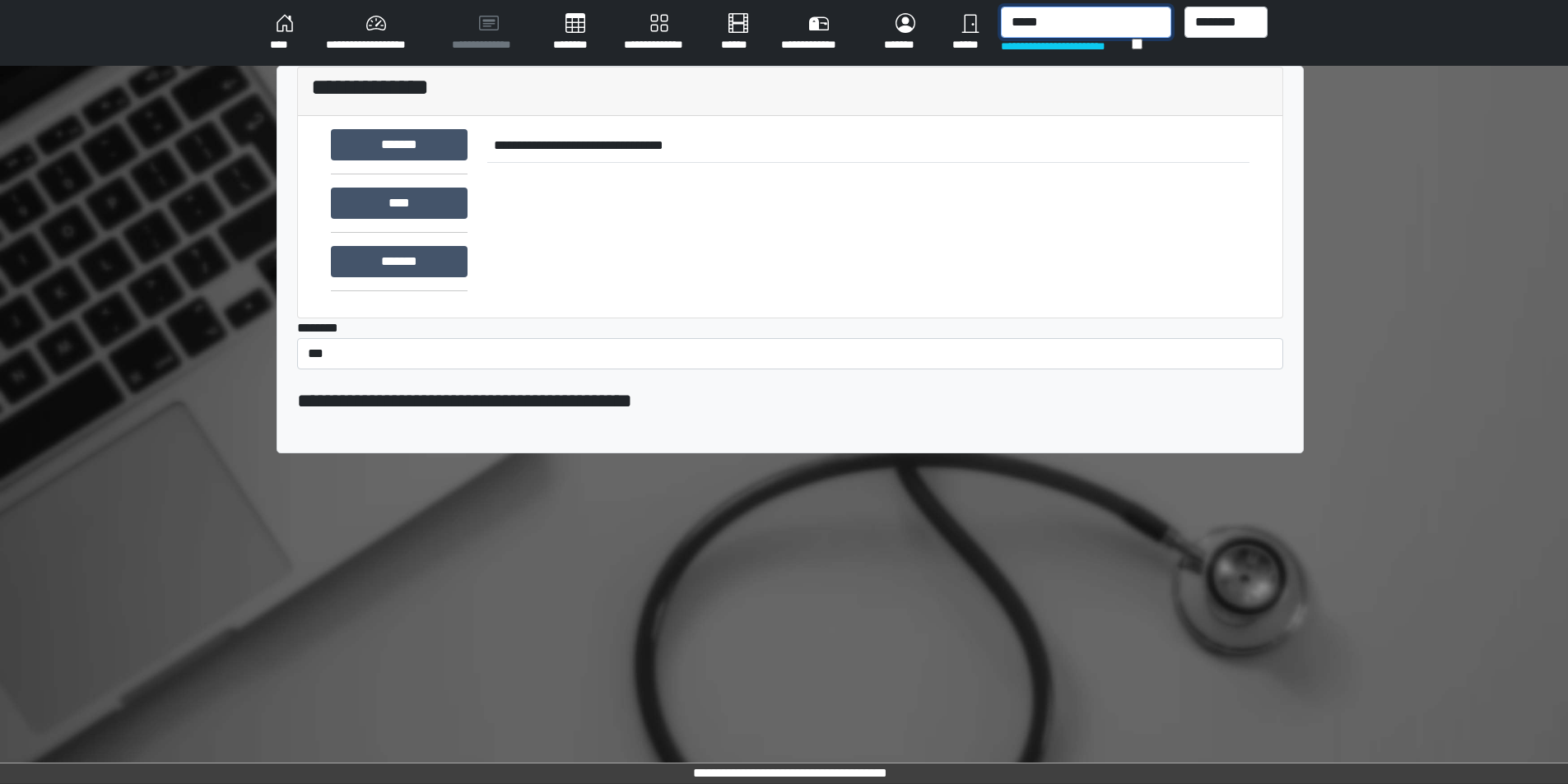 type on "*****" 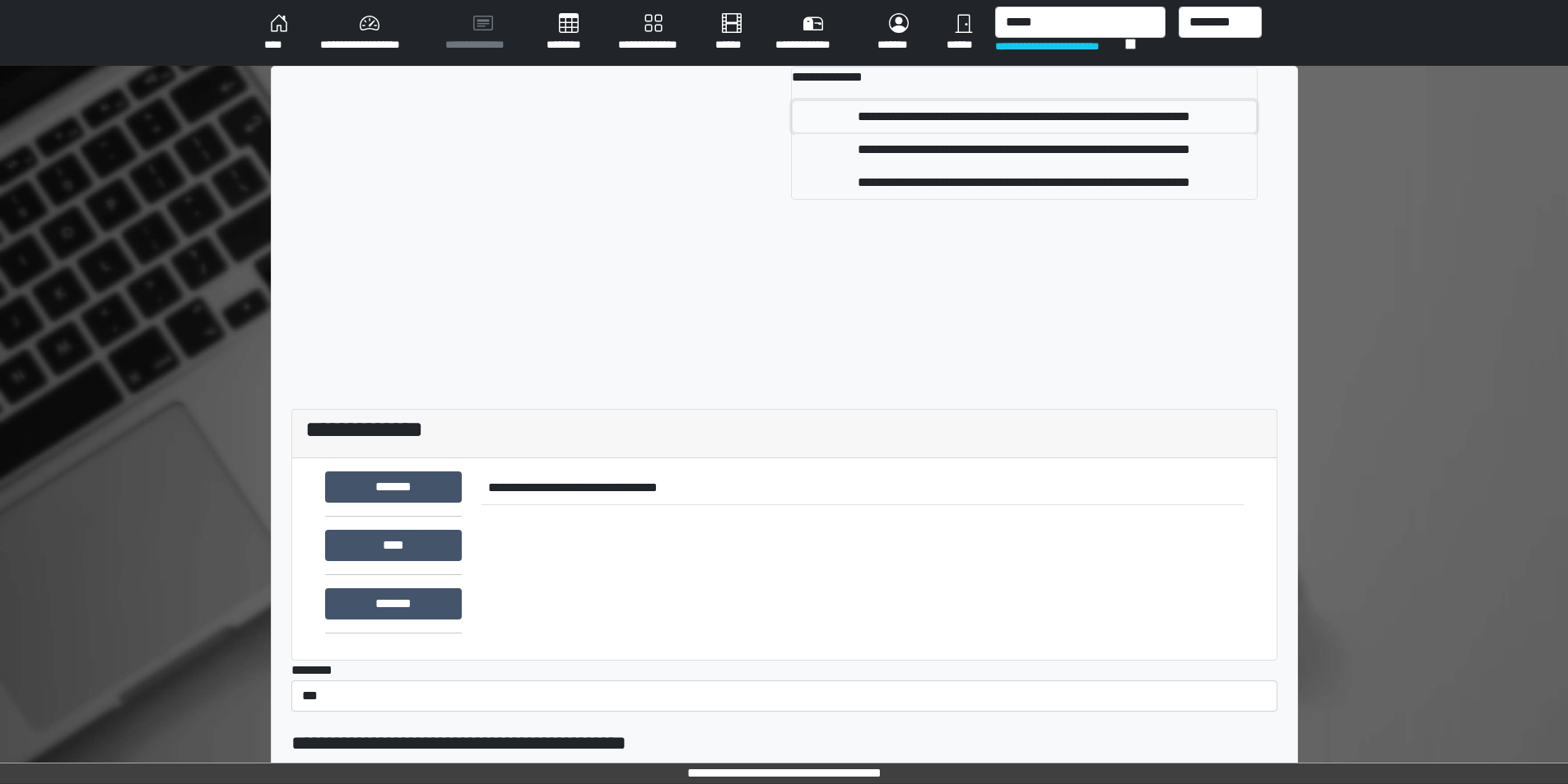 click on "**********" at bounding box center (1024, 117) 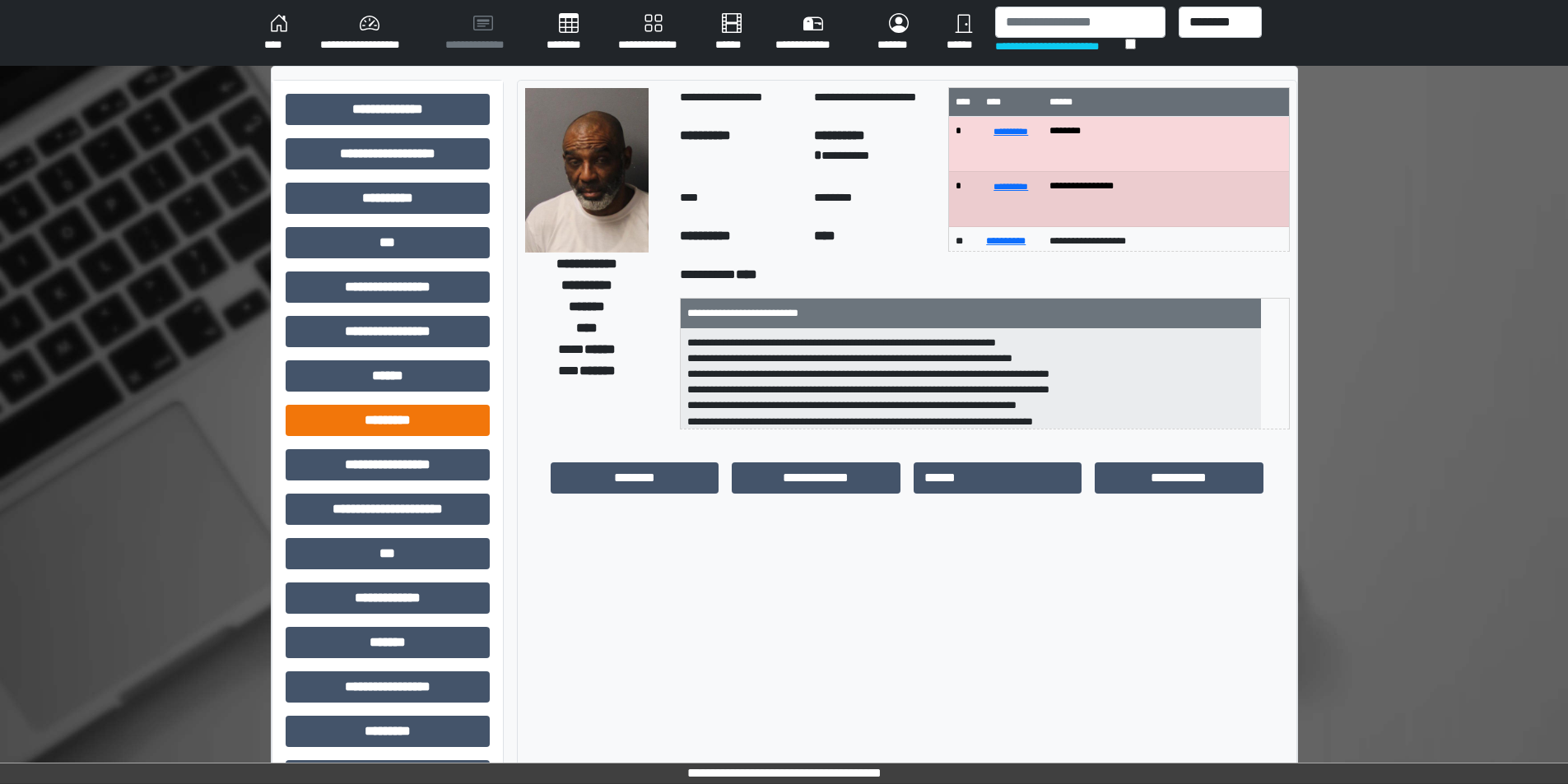 scroll, scrollTop: 182, scrollLeft: 0, axis: vertical 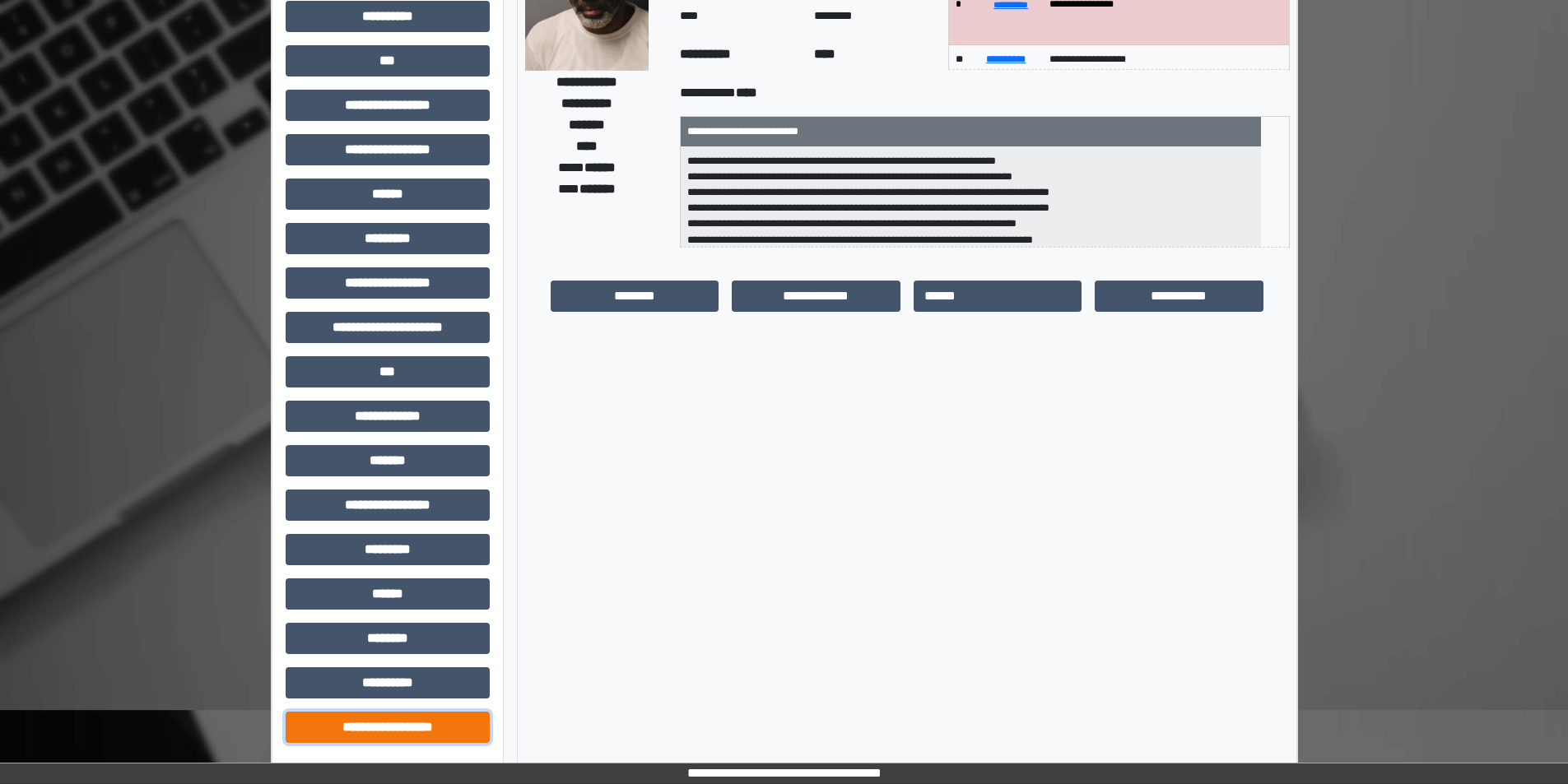 click on "**********" at bounding box center [388, 727] 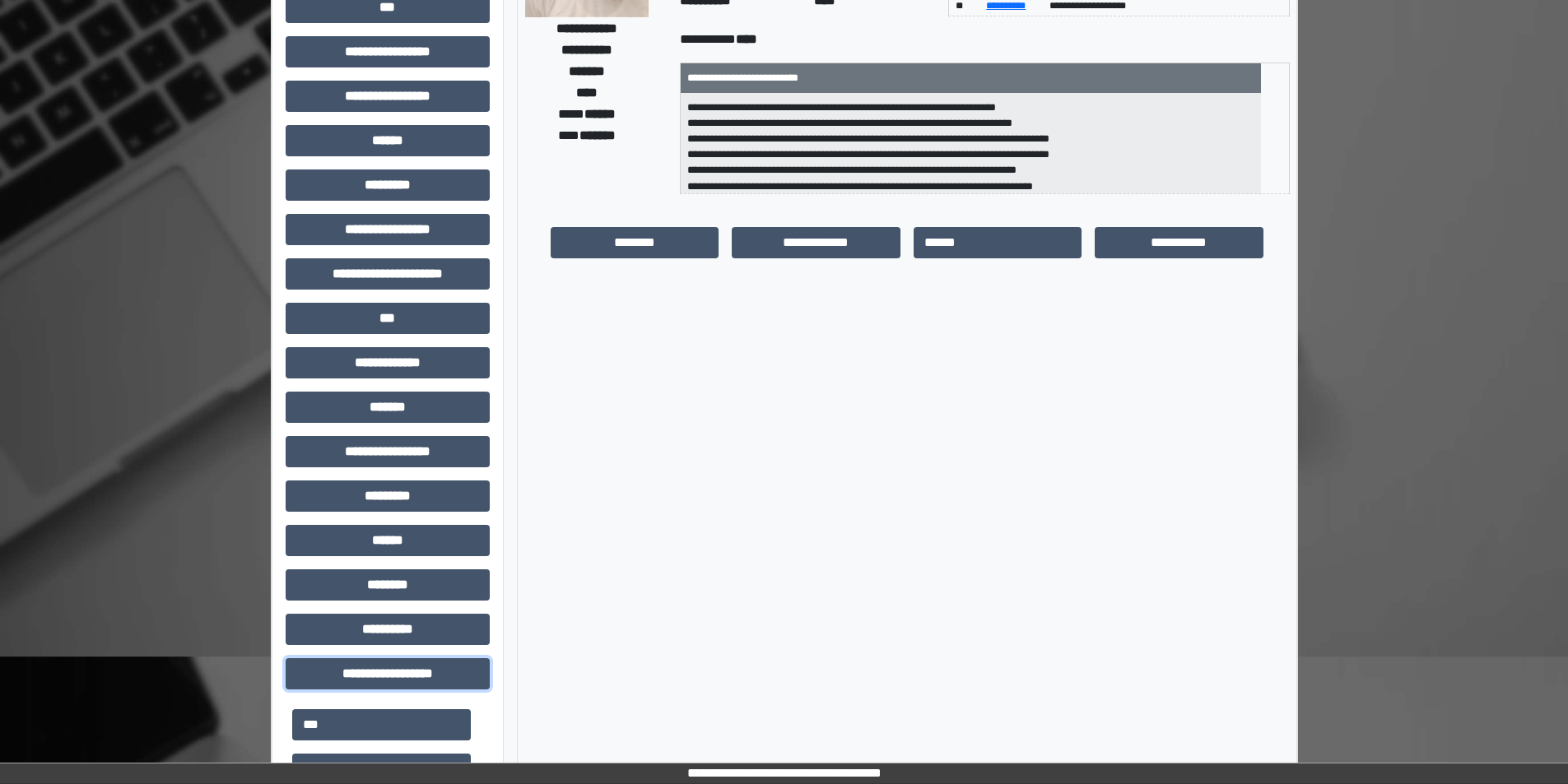 scroll, scrollTop: 264, scrollLeft: 0, axis: vertical 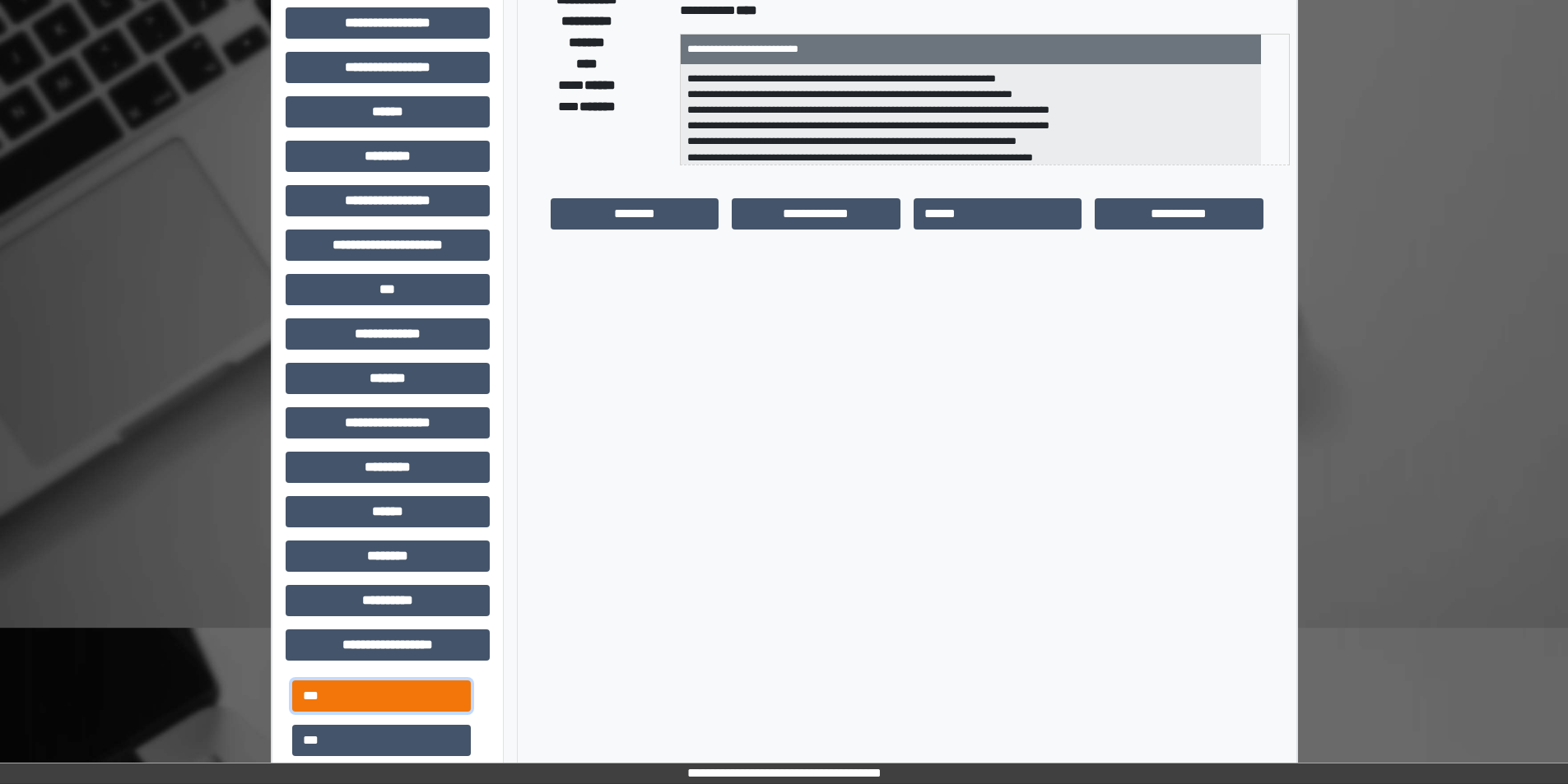 click on "***" at bounding box center (381, 696) 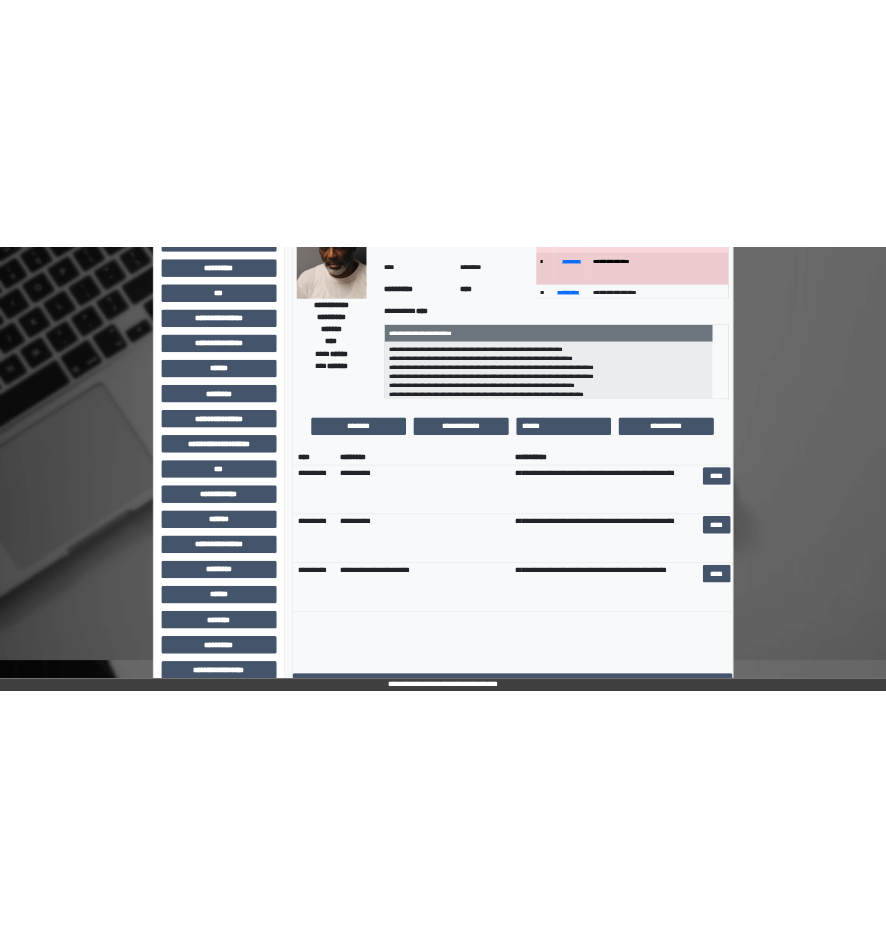 scroll, scrollTop: 0, scrollLeft: 0, axis: both 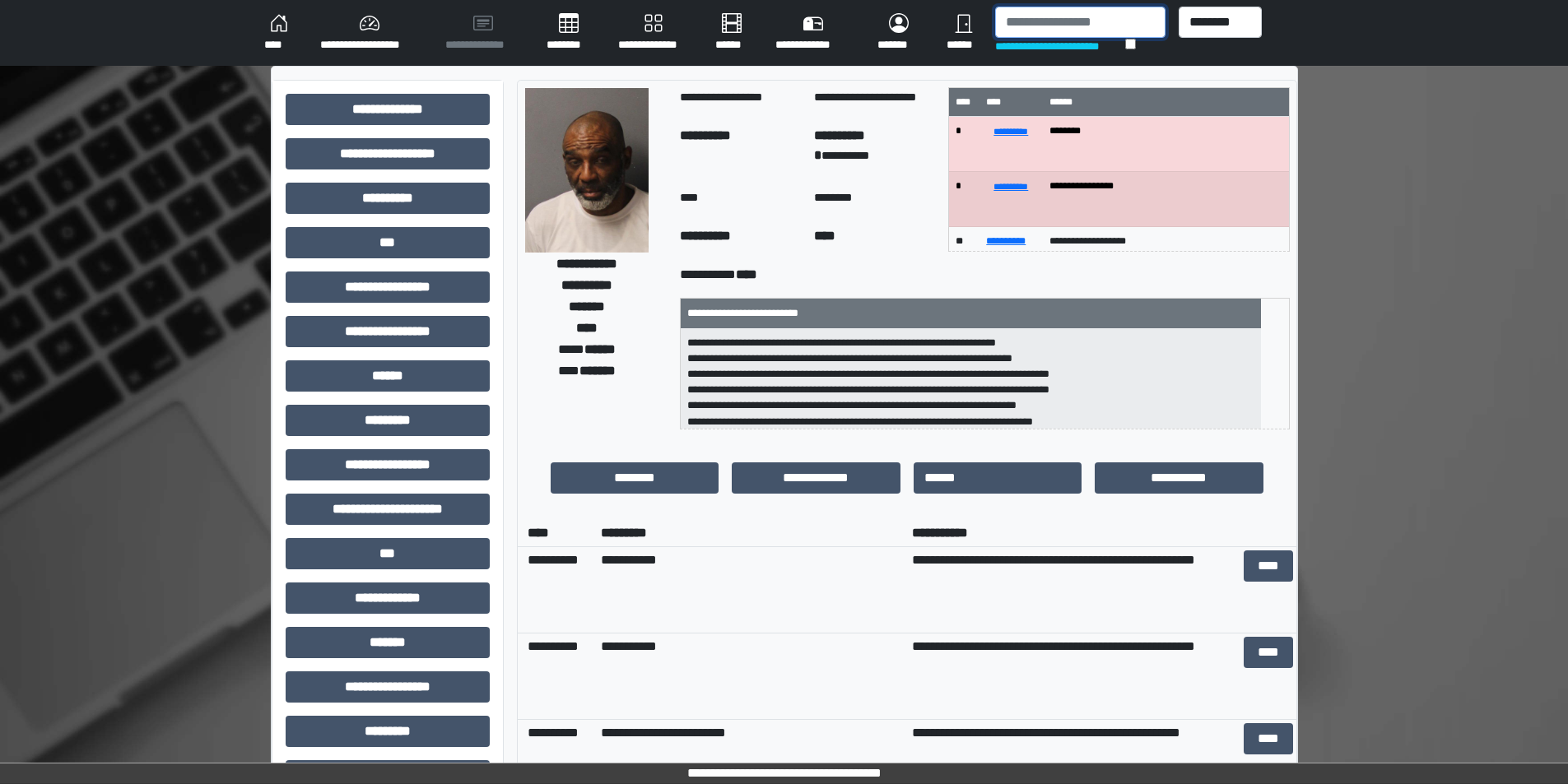 click at bounding box center (1080, 22) 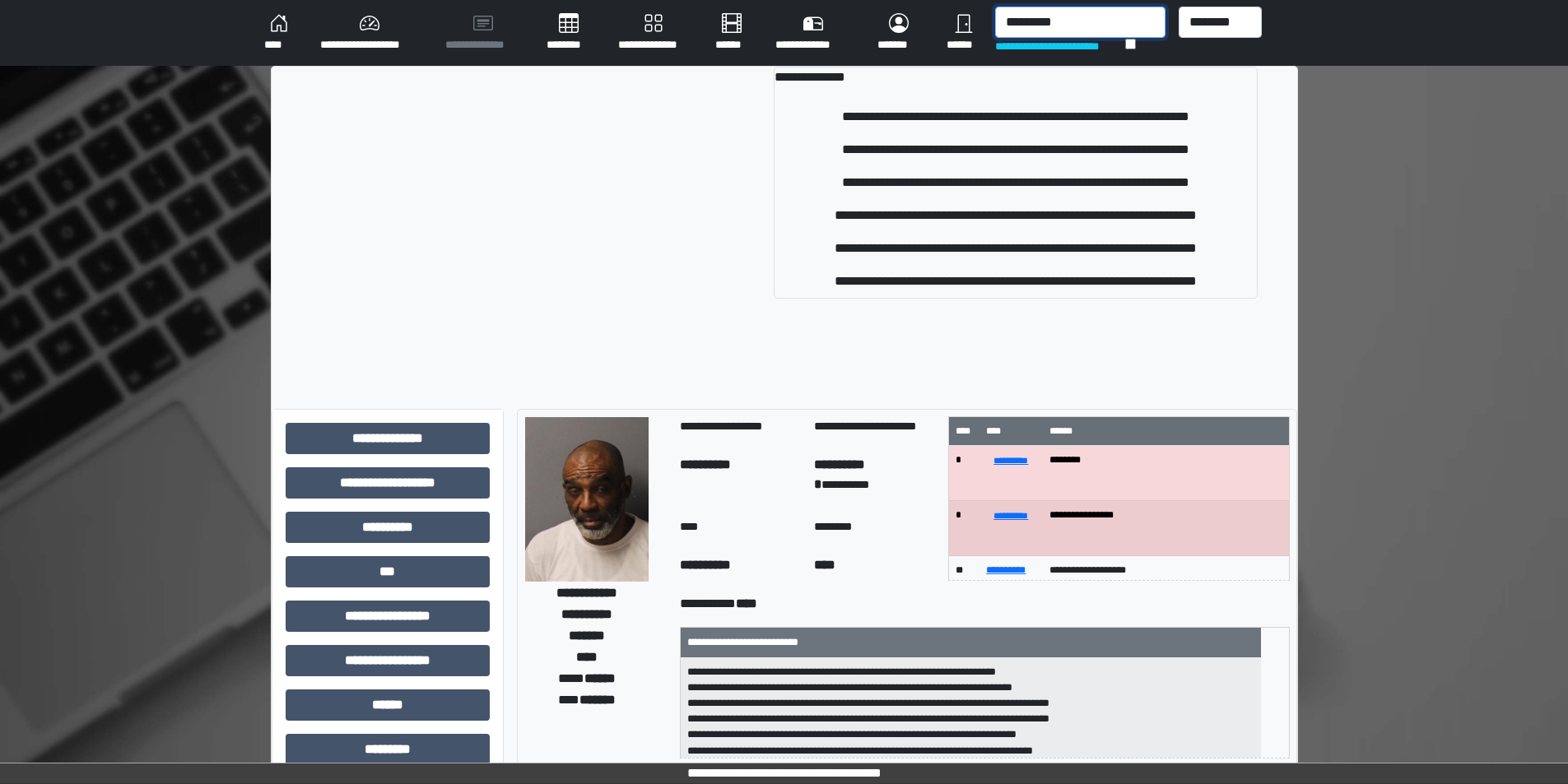 type on "*********" 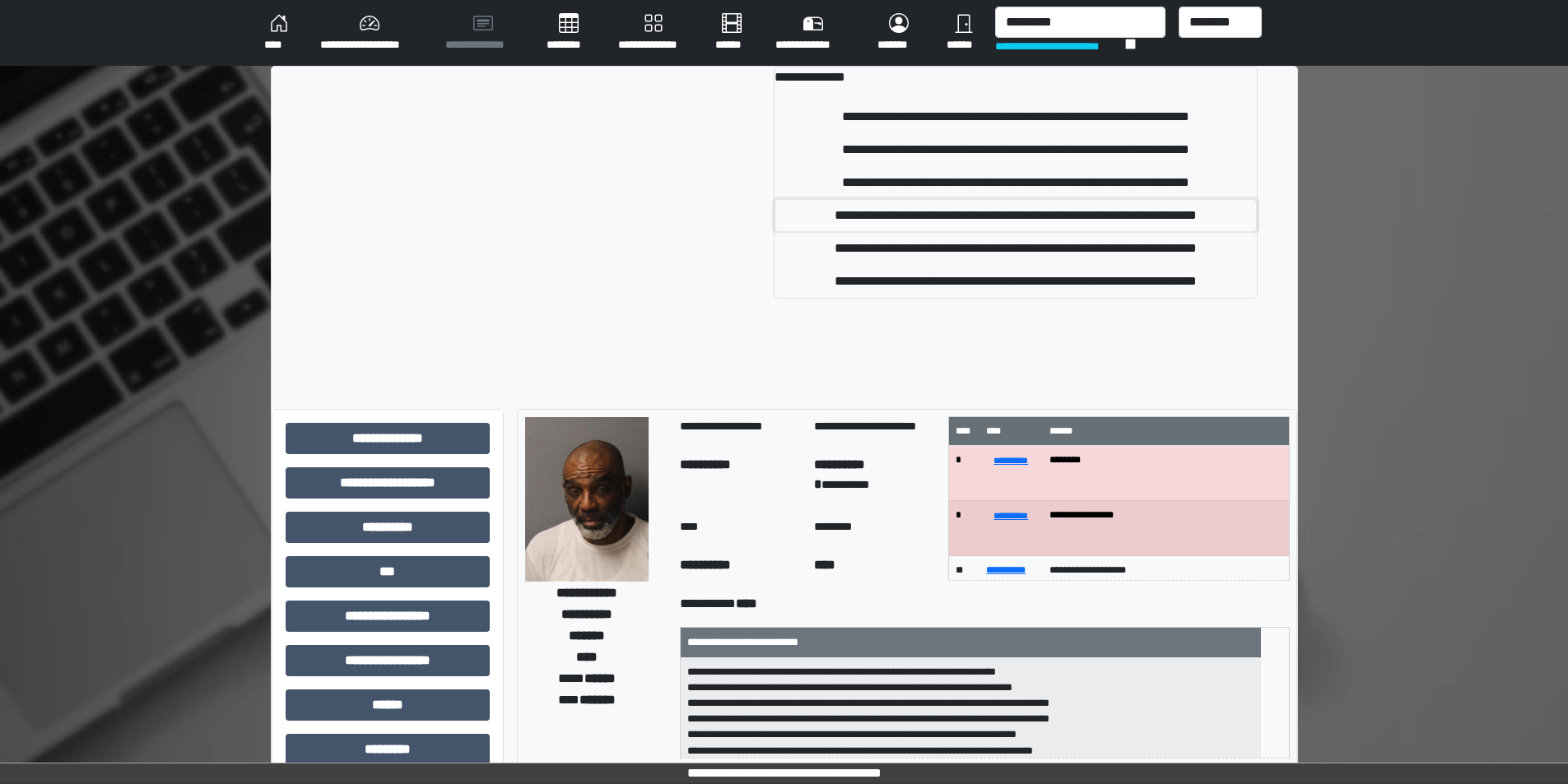 click on "**********" at bounding box center [1016, 216] 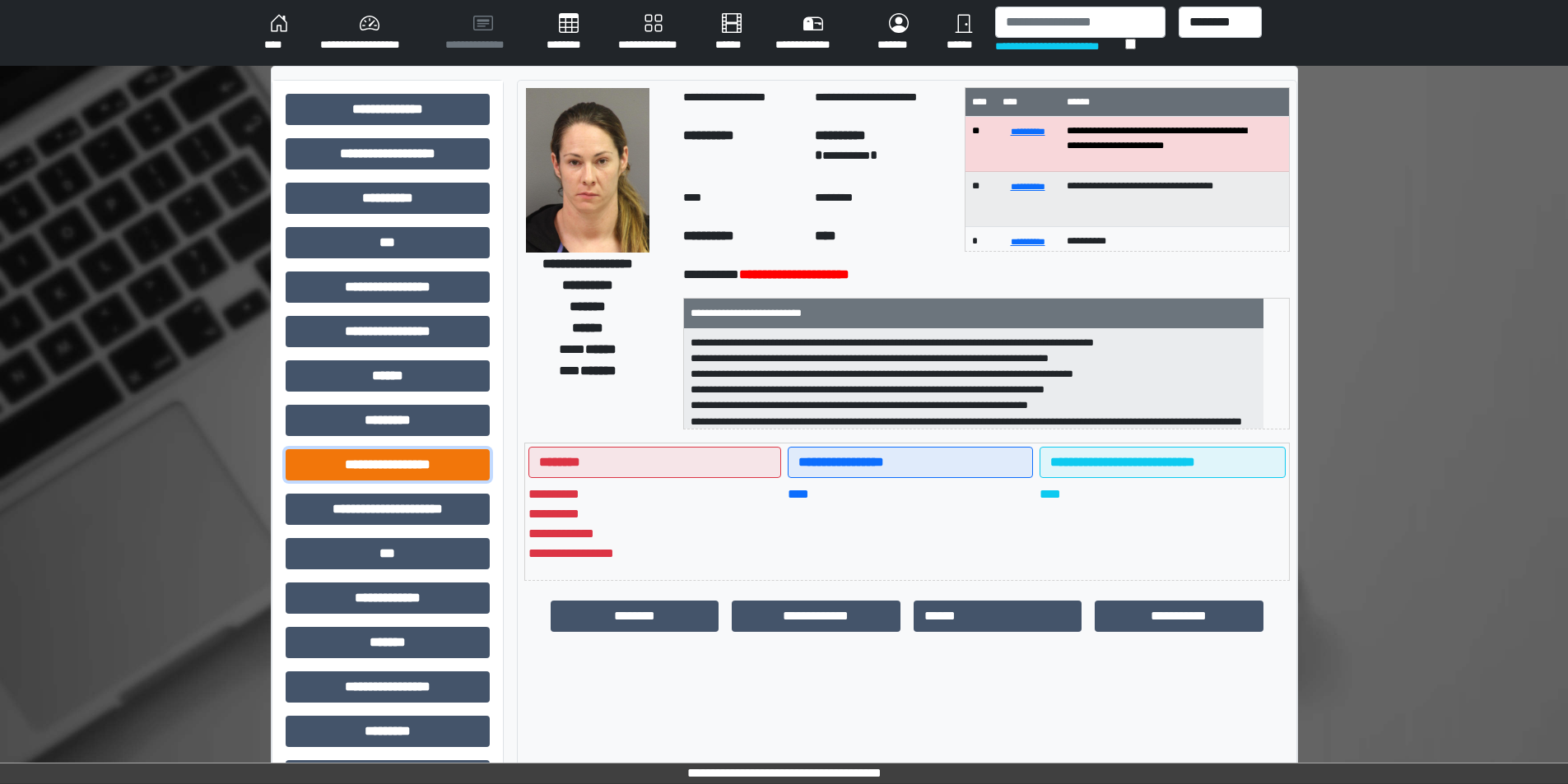 click on "**********" at bounding box center (388, 465) 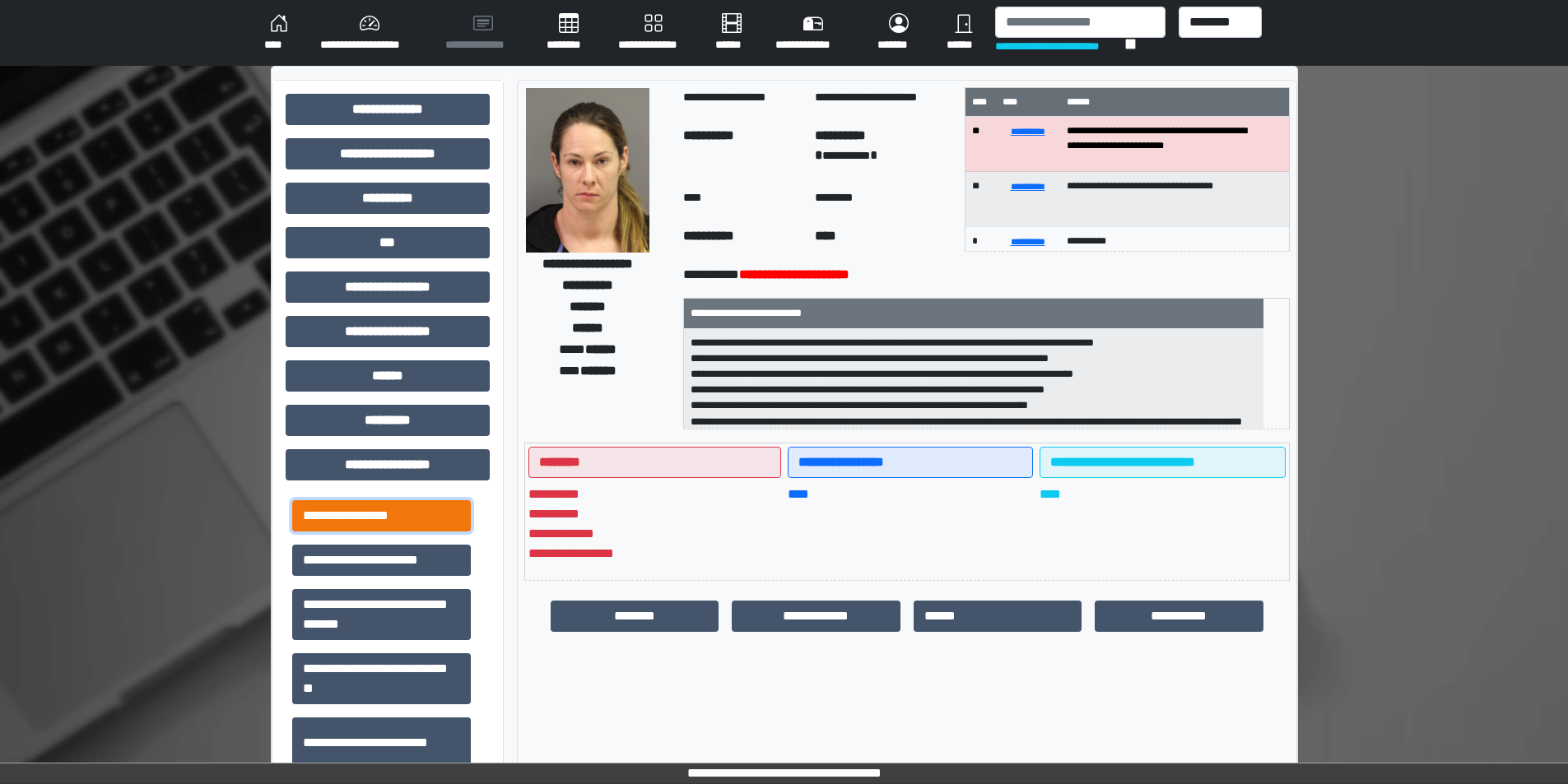 click on "**********" at bounding box center [381, 516] 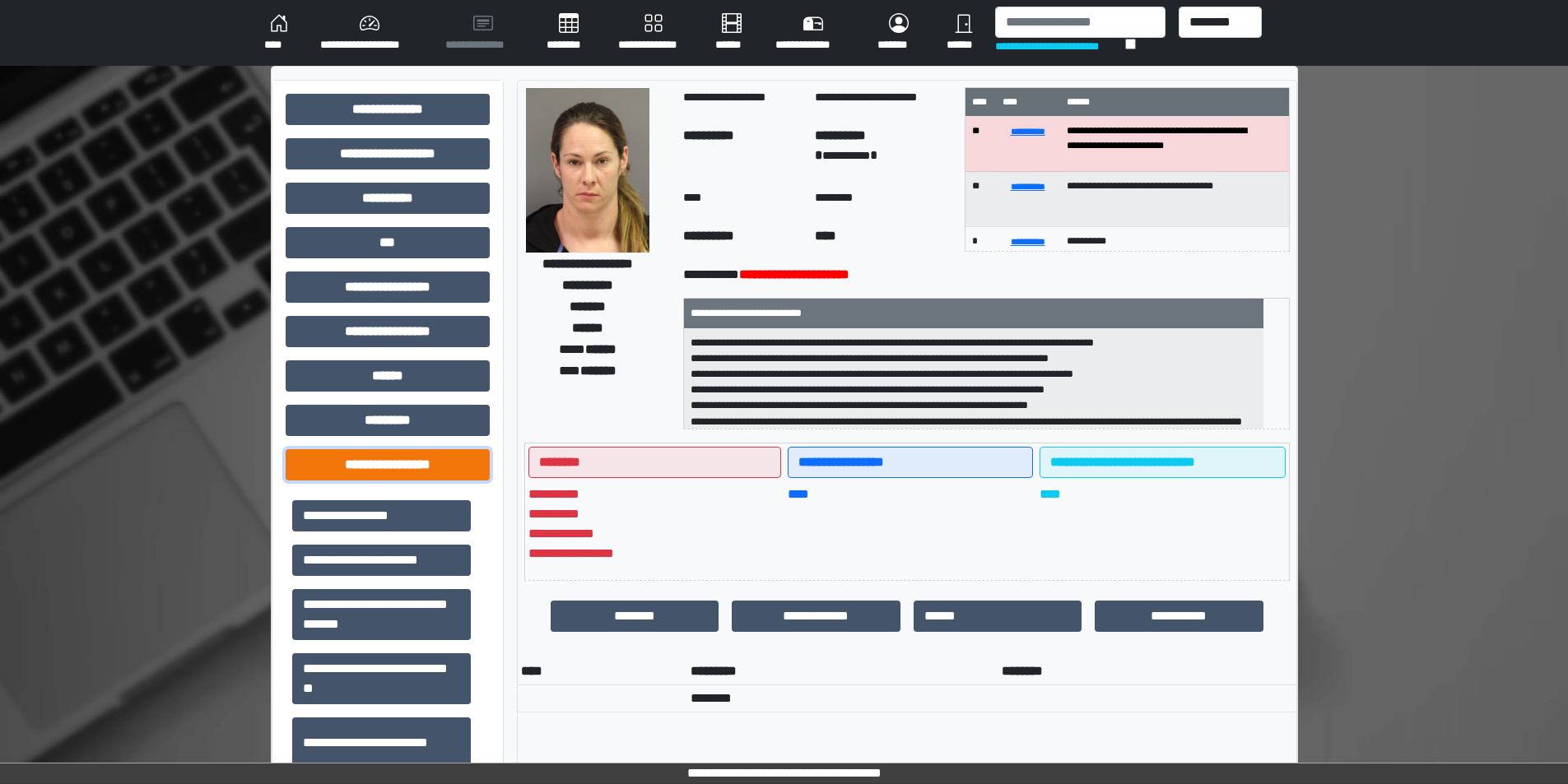 click on "**********" at bounding box center (388, 465) 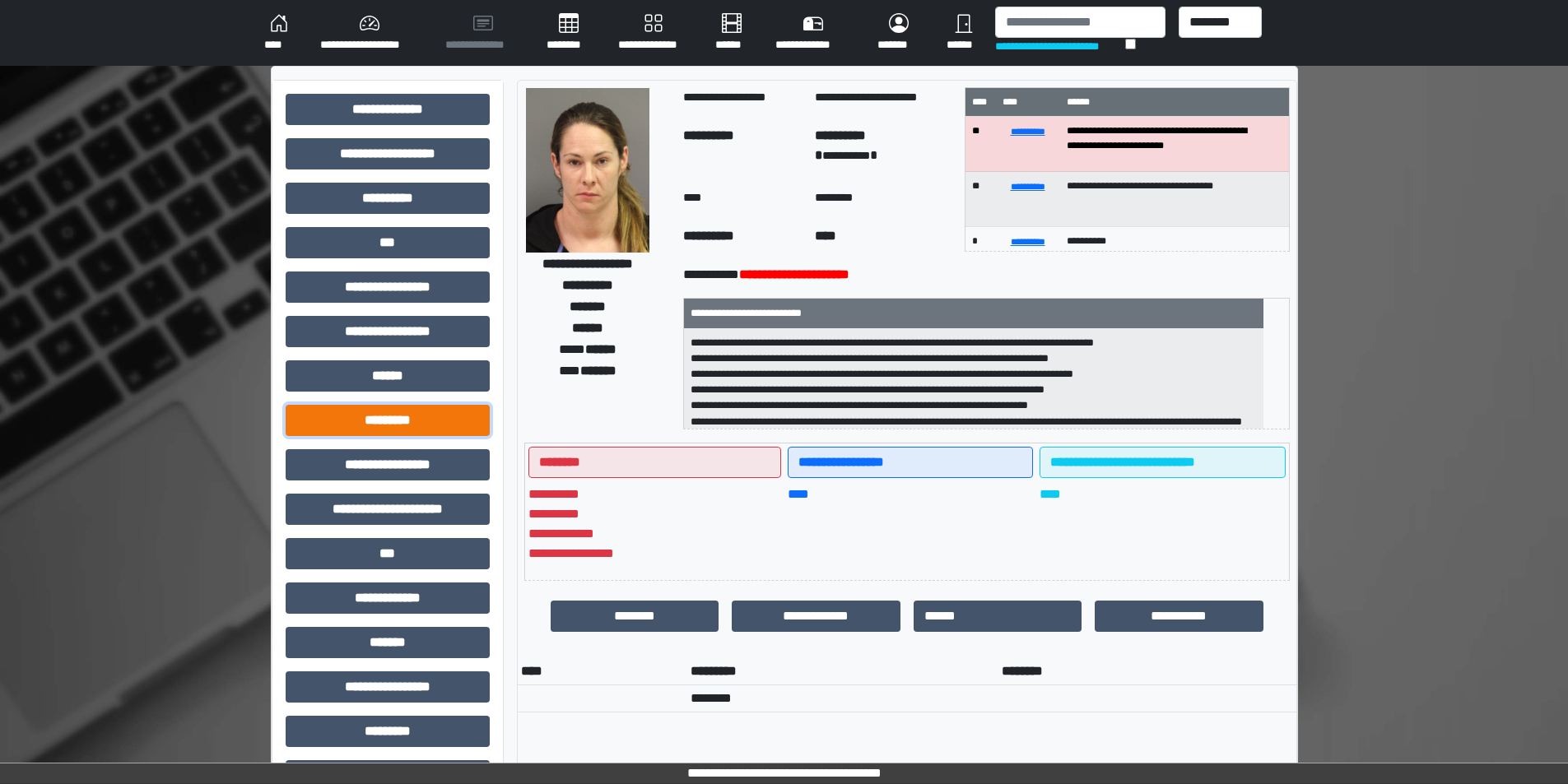 click on "*********" at bounding box center (388, 420) 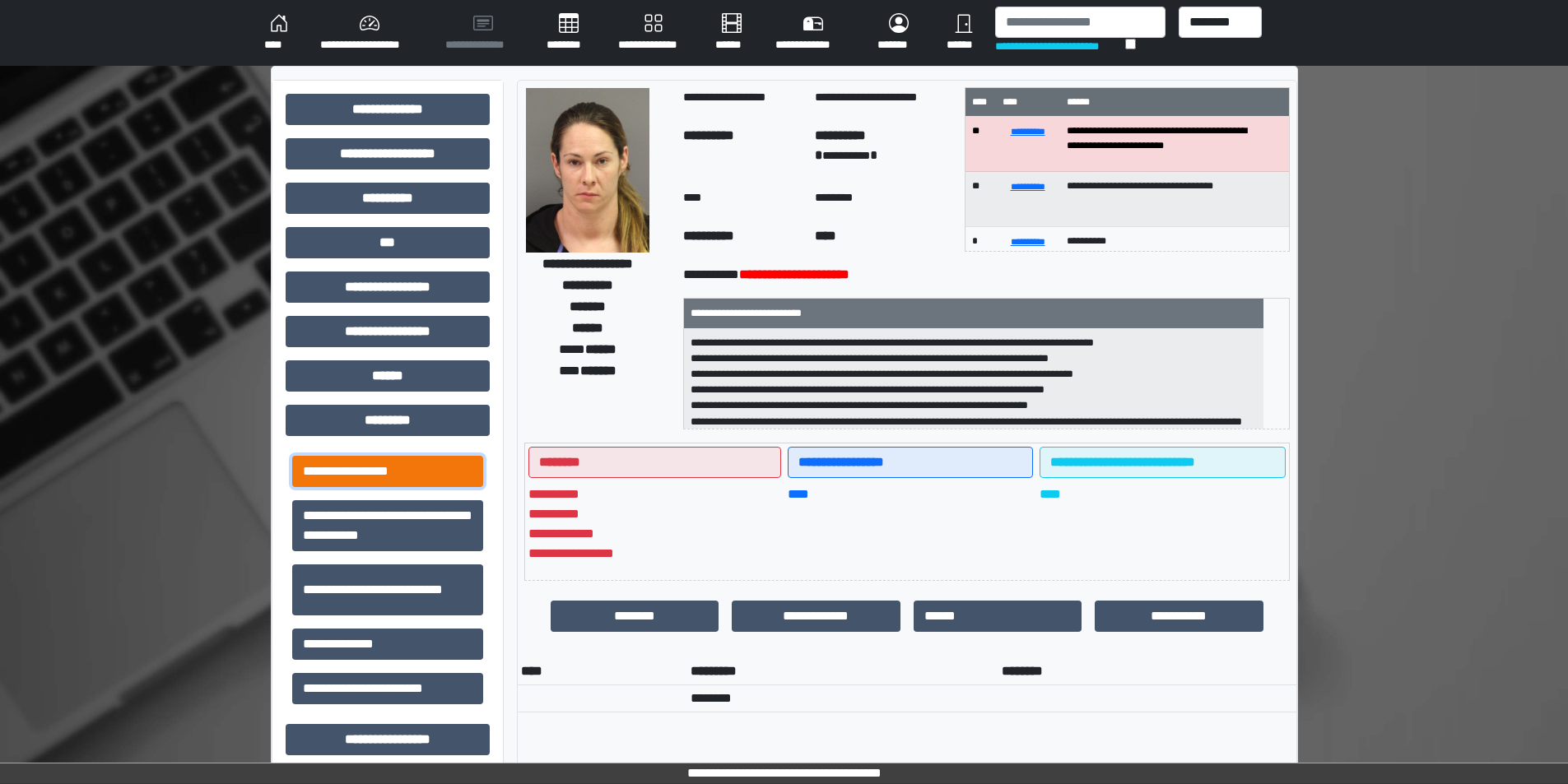 click on "**********" at bounding box center [388, 471] 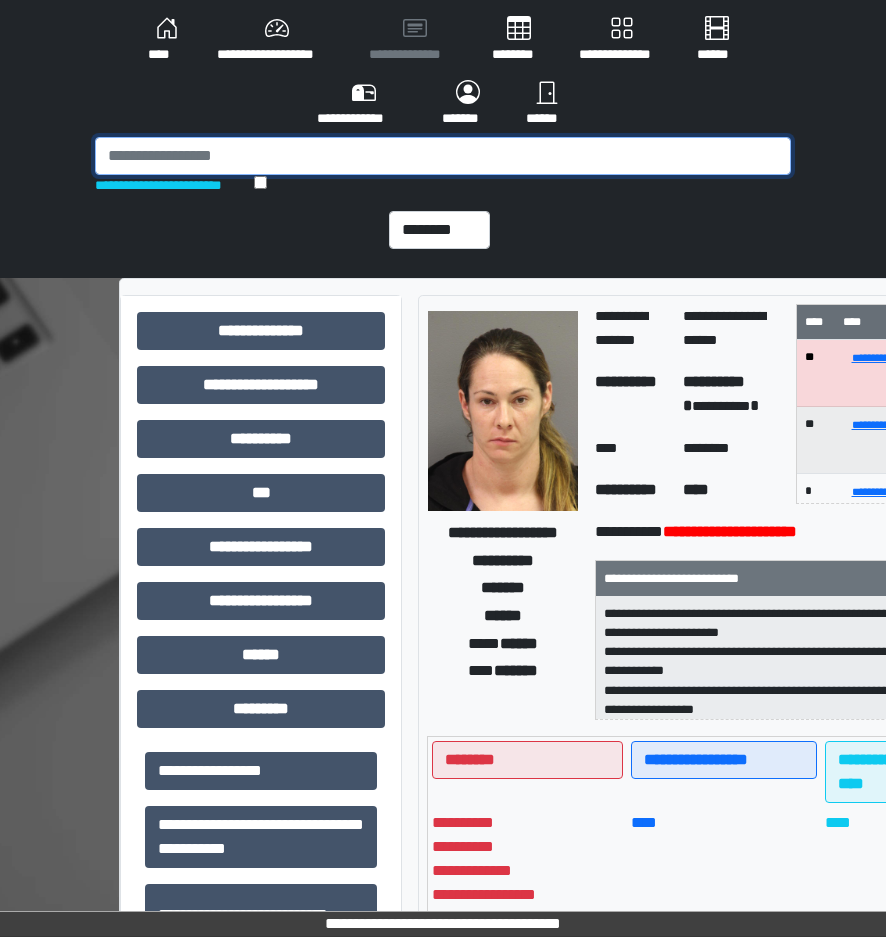 click at bounding box center [443, 156] 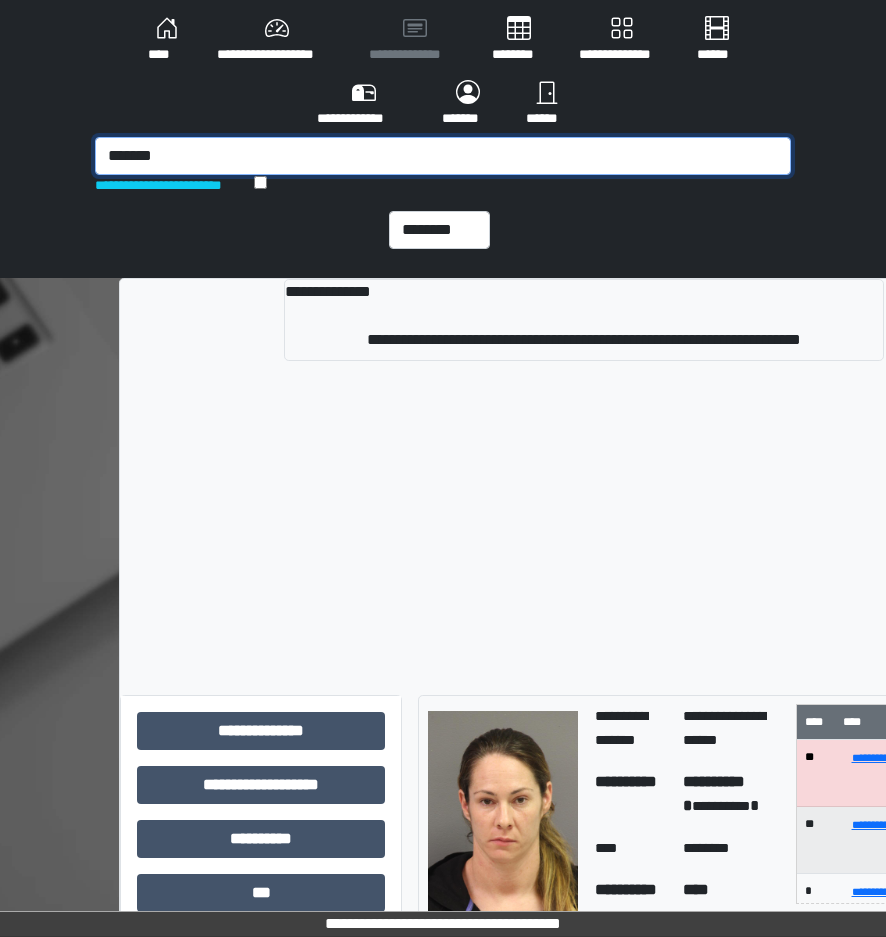 type on "*******" 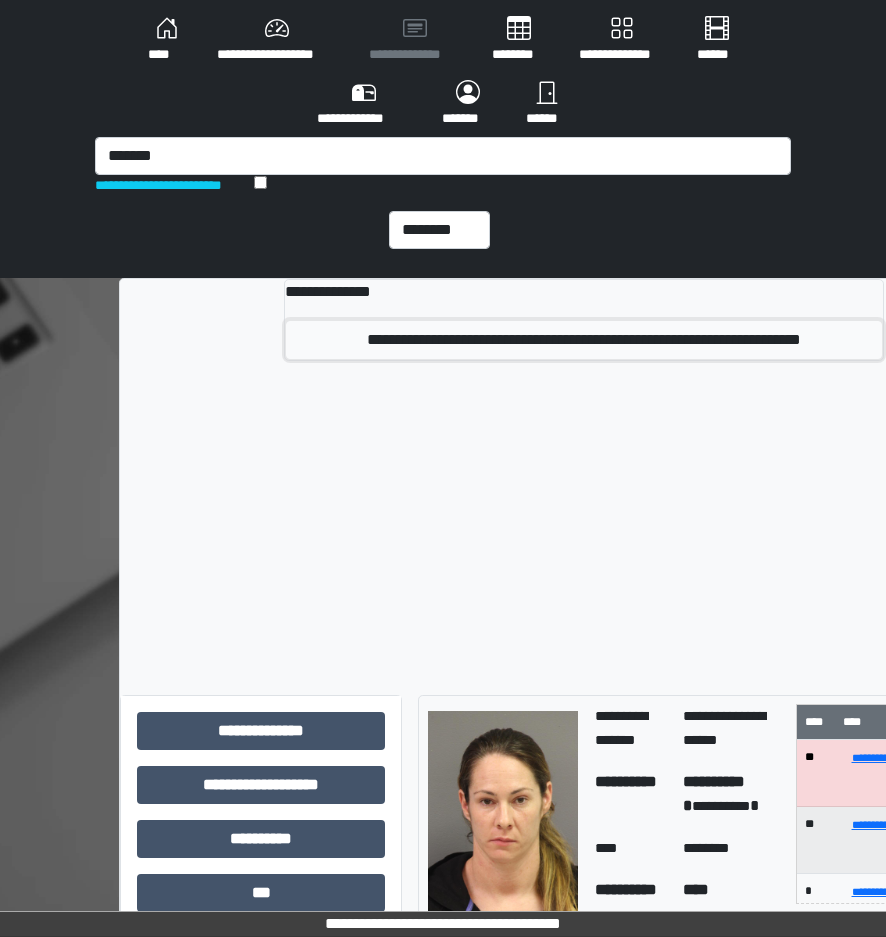 click on "**********" at bounding box center (584, 340) 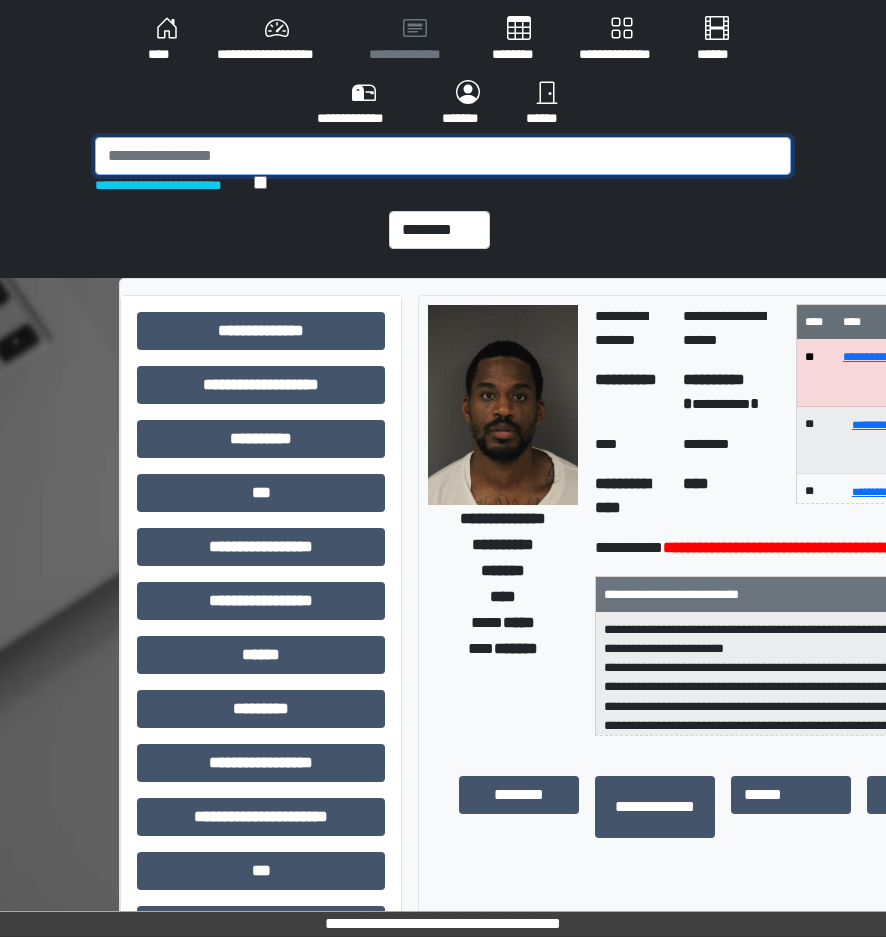 click at bounding box center [443, 156] 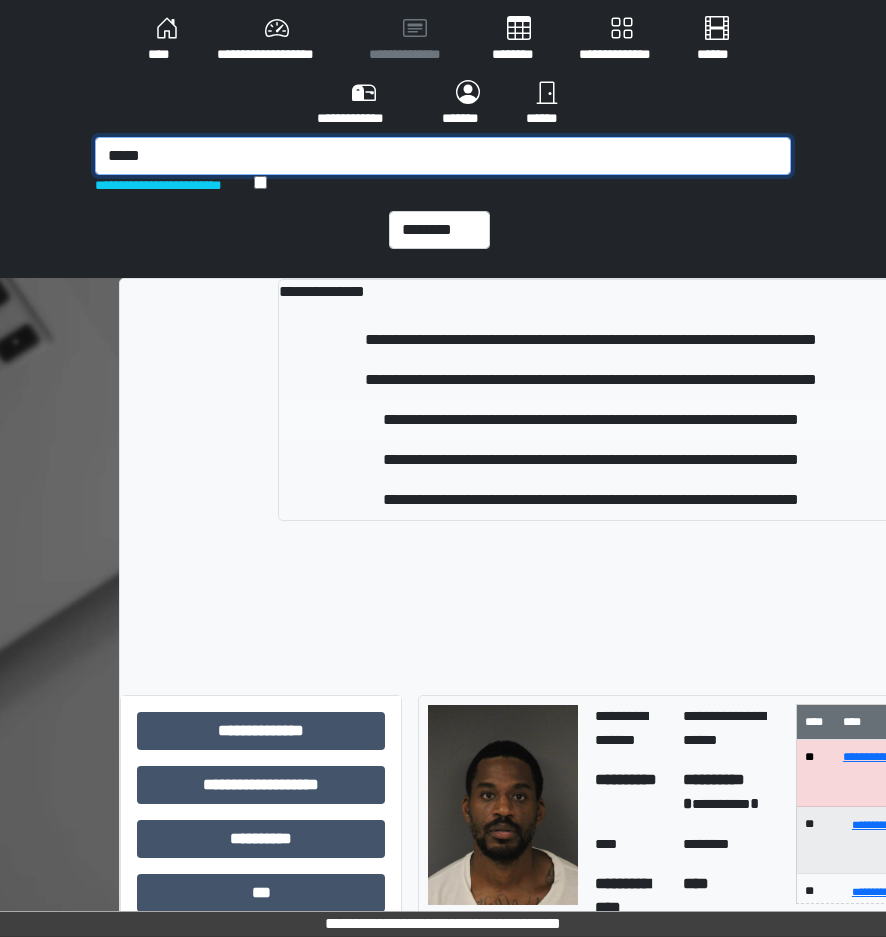 type on "*****" 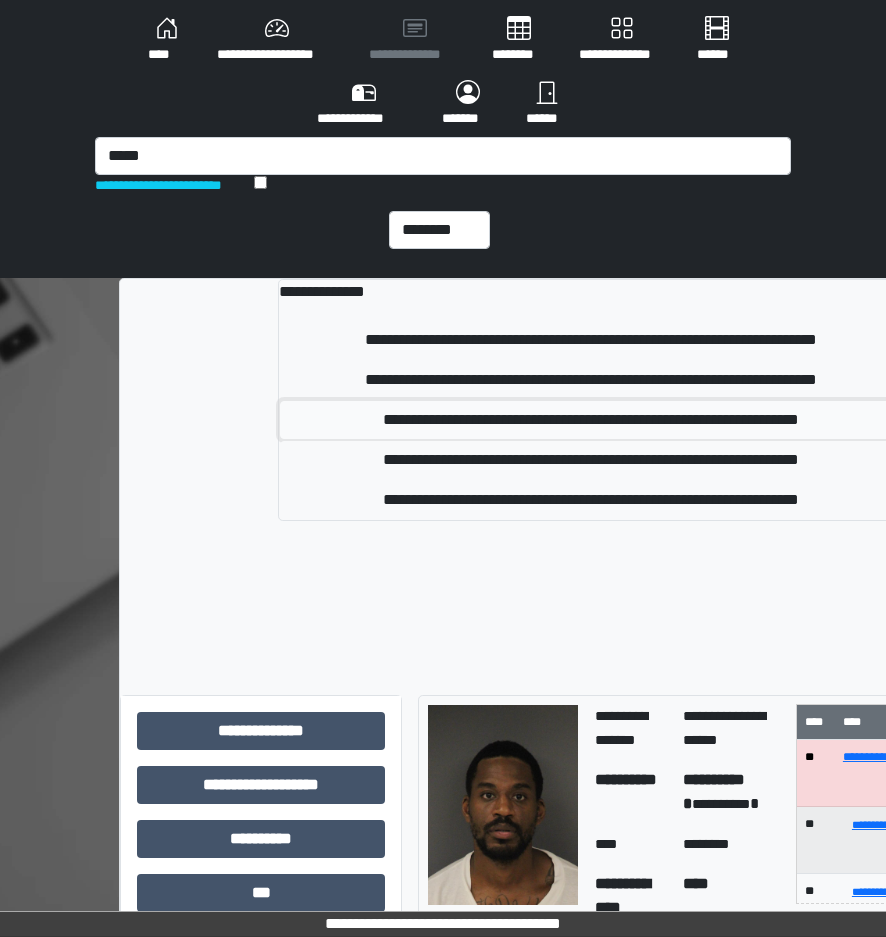 click on "**********" at bounding box center (591, 420) 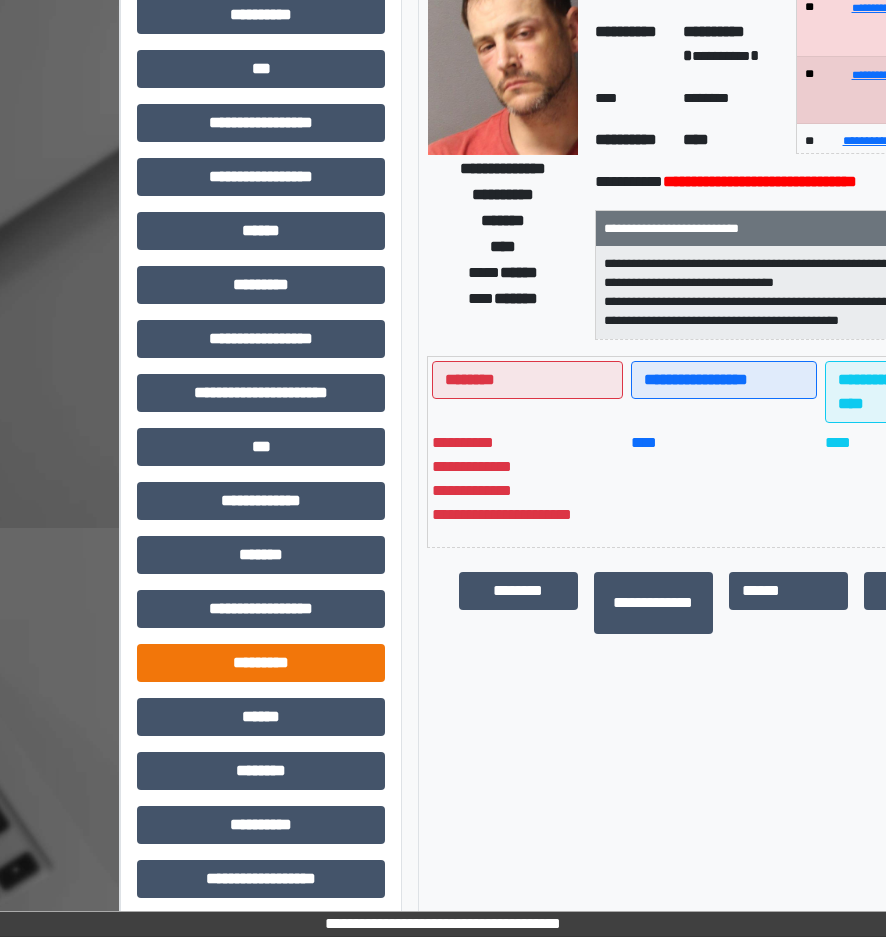 scroll, scrollTop: 435, scrollLeft: 0, axis: vertical 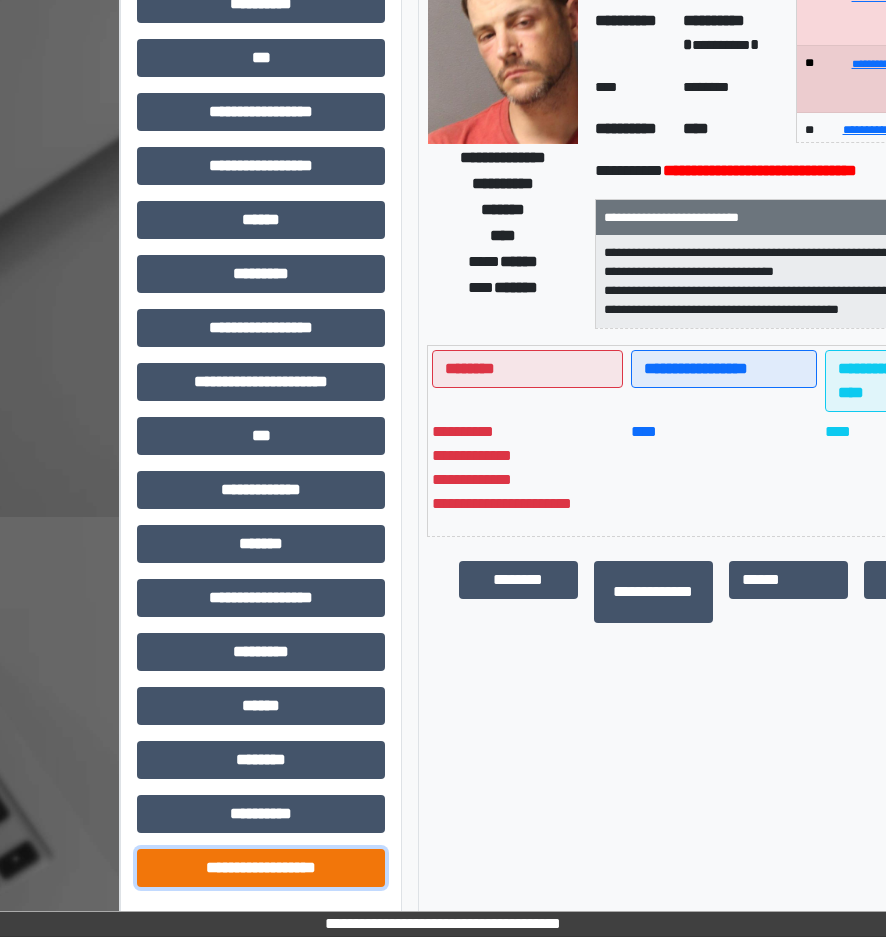 click on "**********" at bounding box center [261, 868] 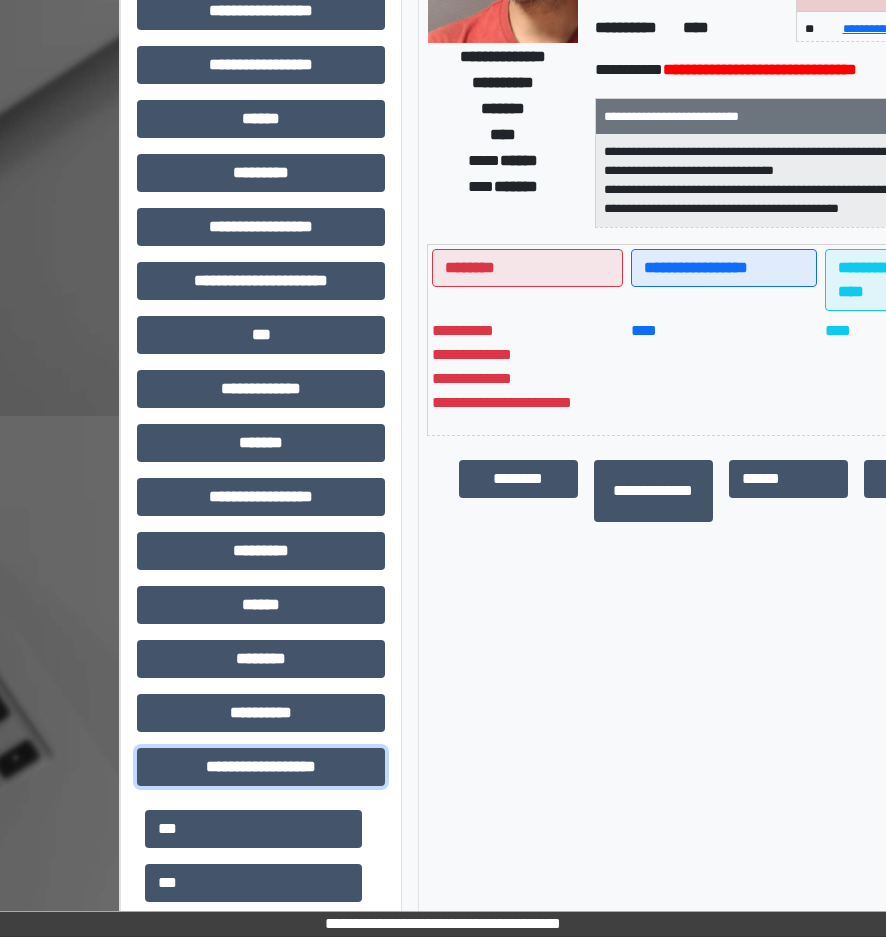 scroll, scrollTop: 735, scrollLeft: 0, axis: vertical 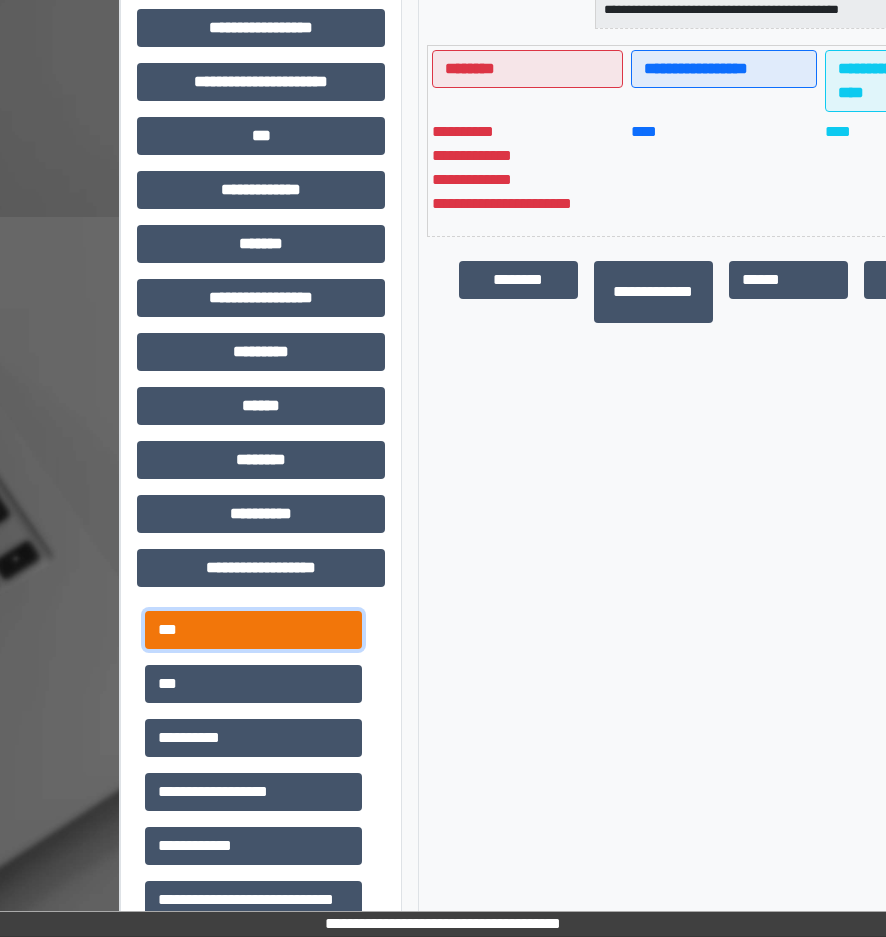 click on "***" at bounding box center (253, 630) 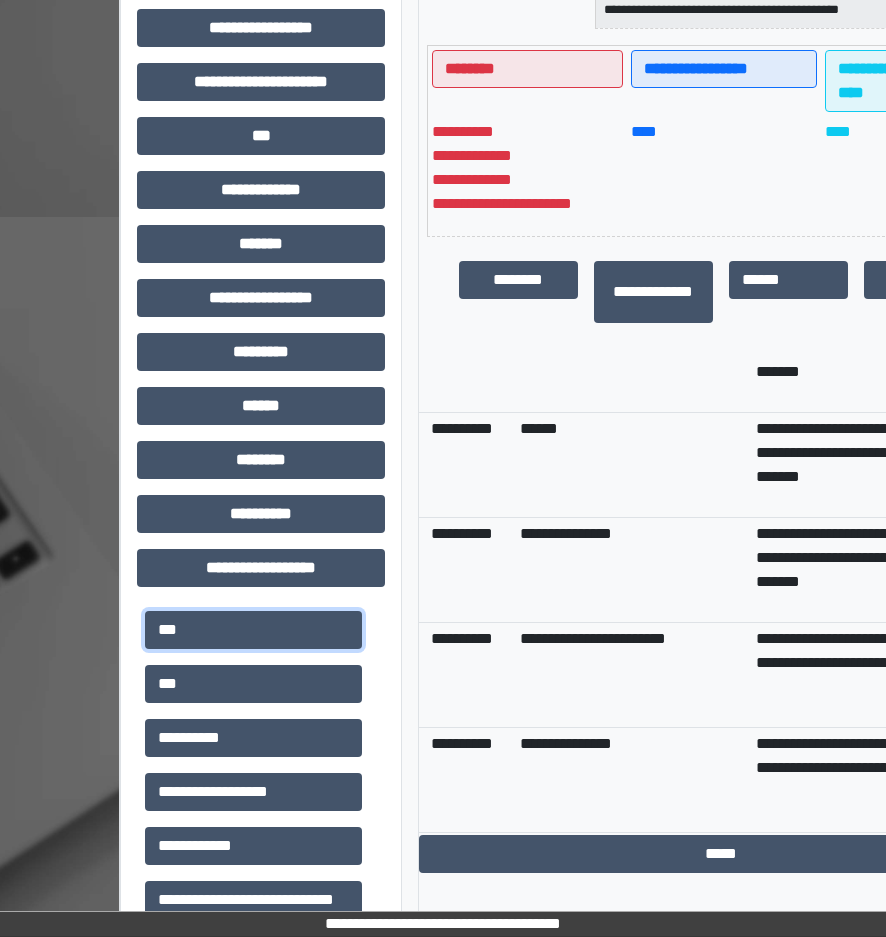scroll, scrollTop: 0, scrollLeft: 0, axis: both 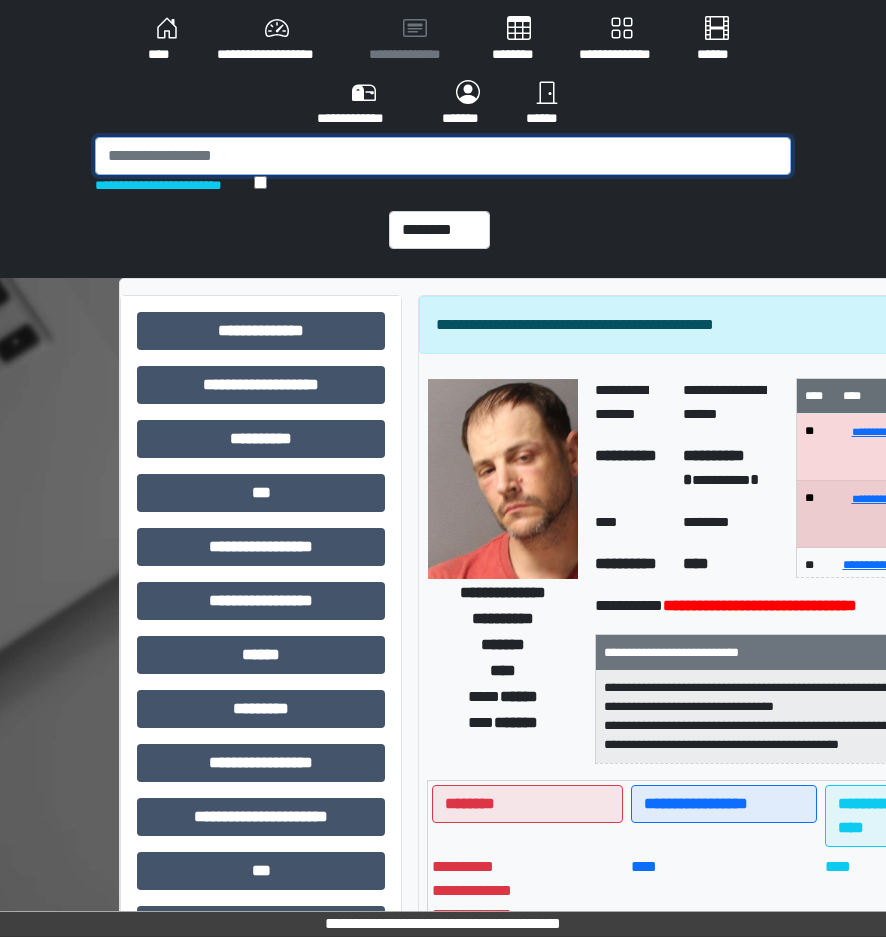 click at bounding box center [443, 156] 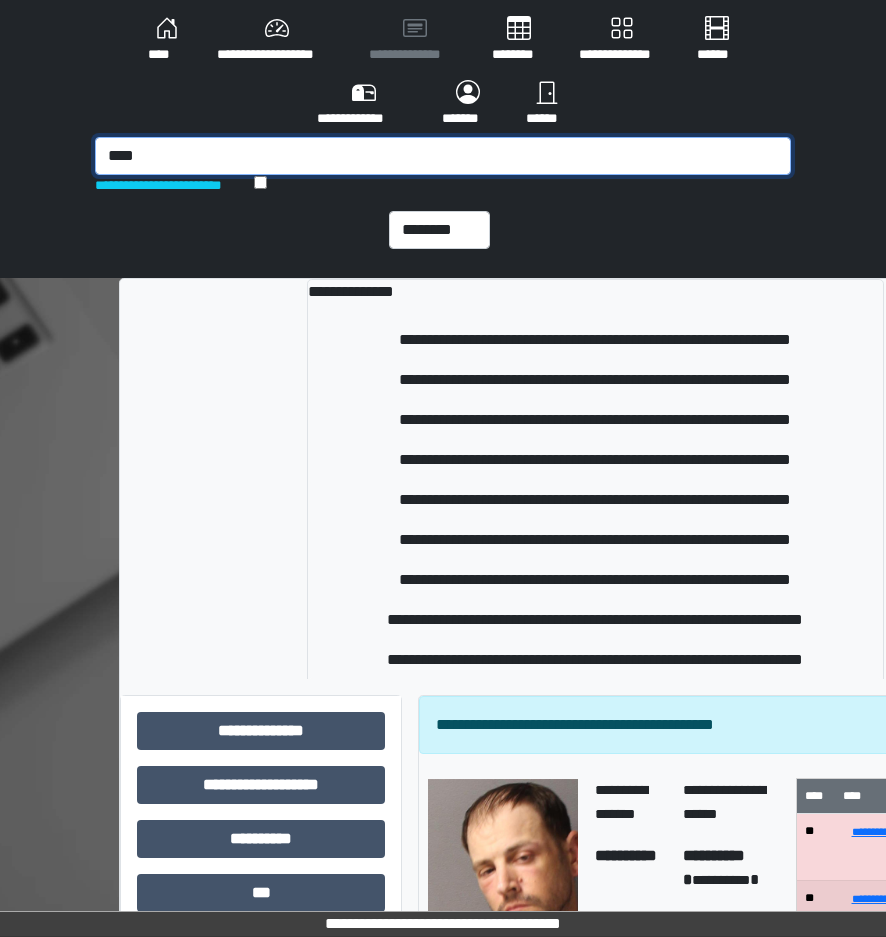 type on "****" 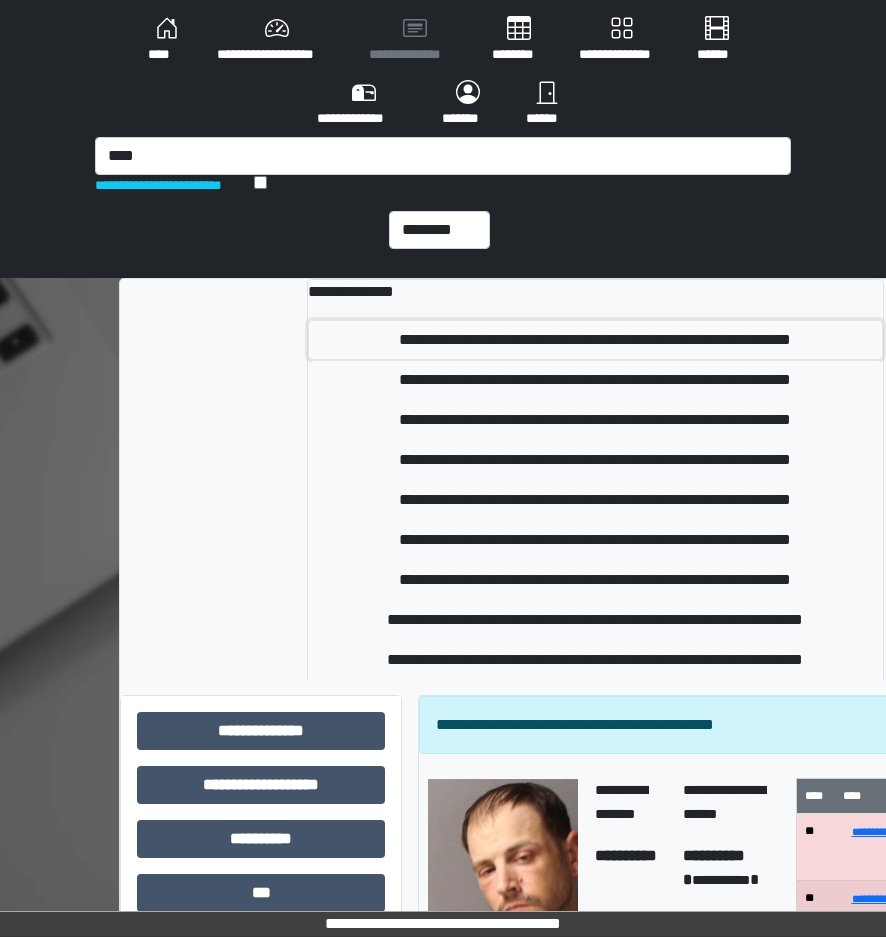 click on "**********" at bounding box center [595, 340] 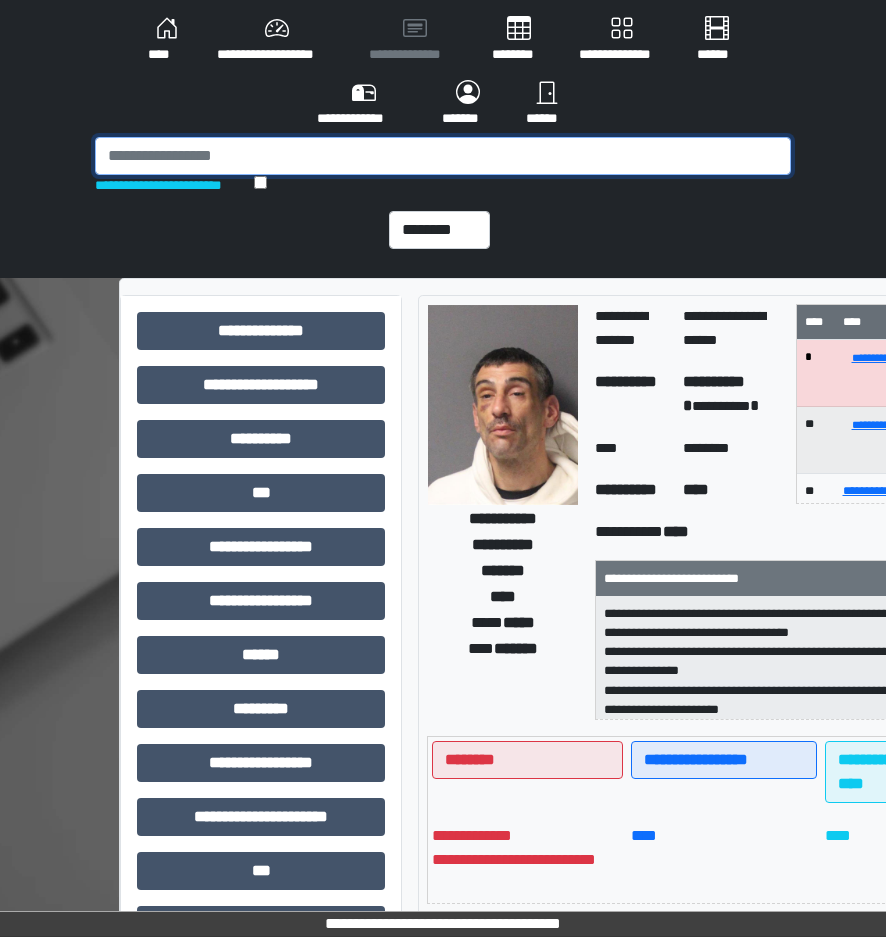 click at bounding box center [443, 156] 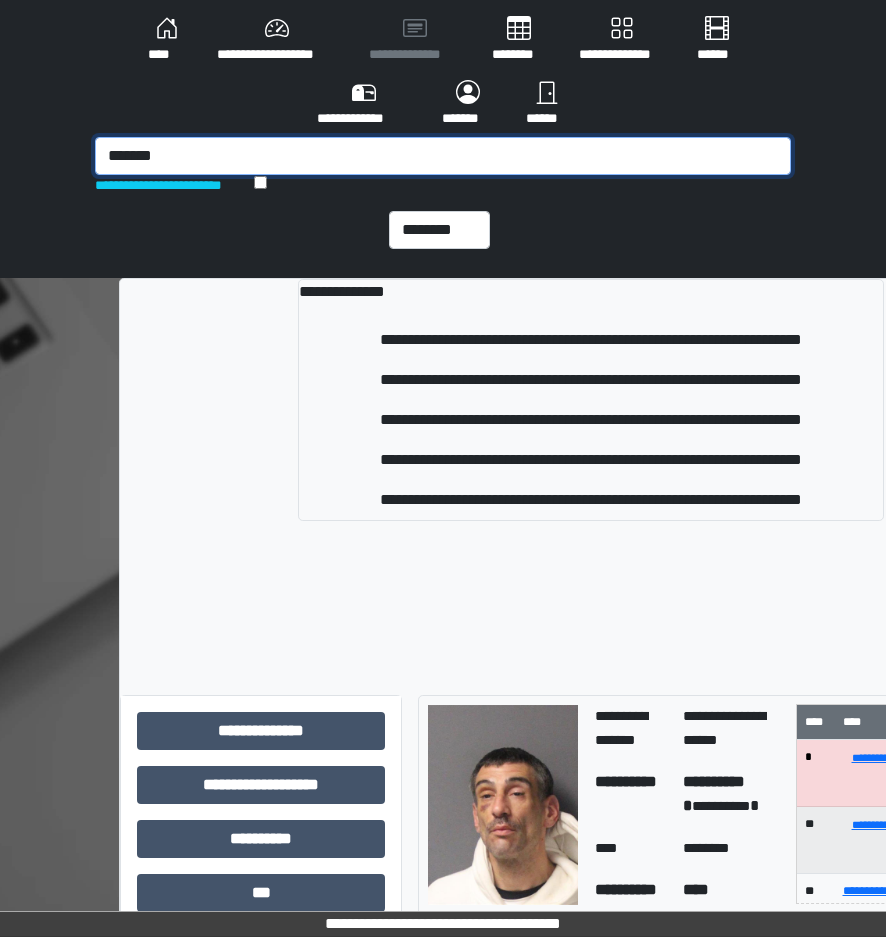 type on "*******" 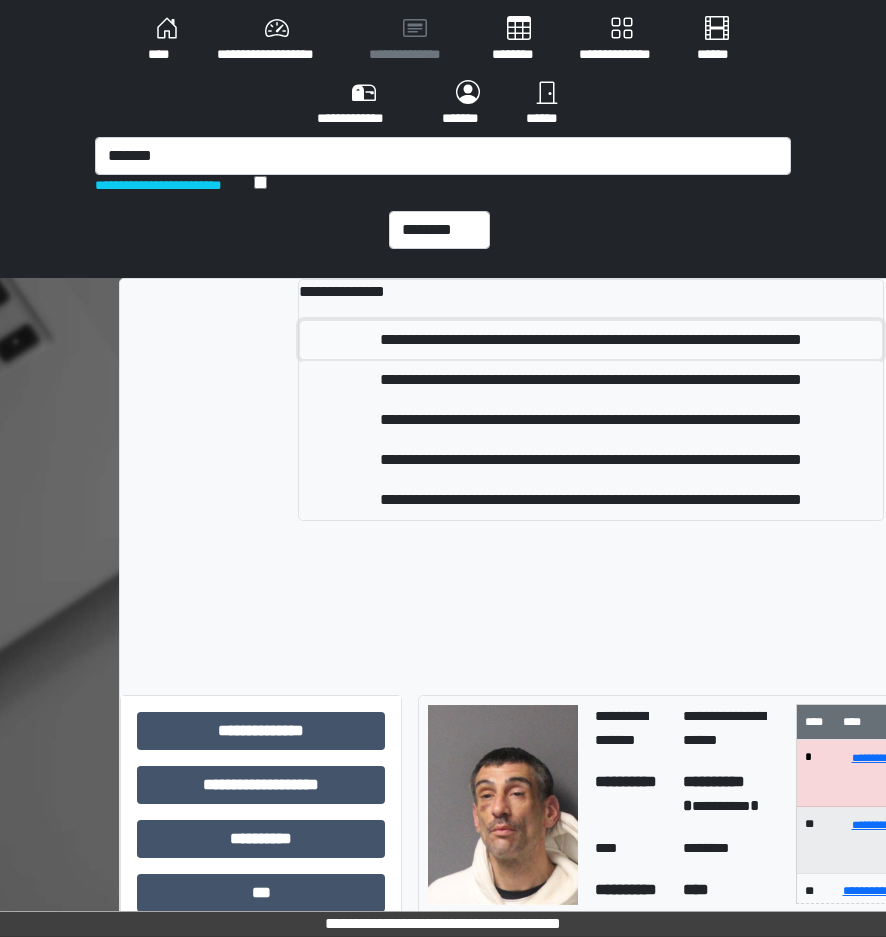 click on "**********" at bounding box center [591, 340] 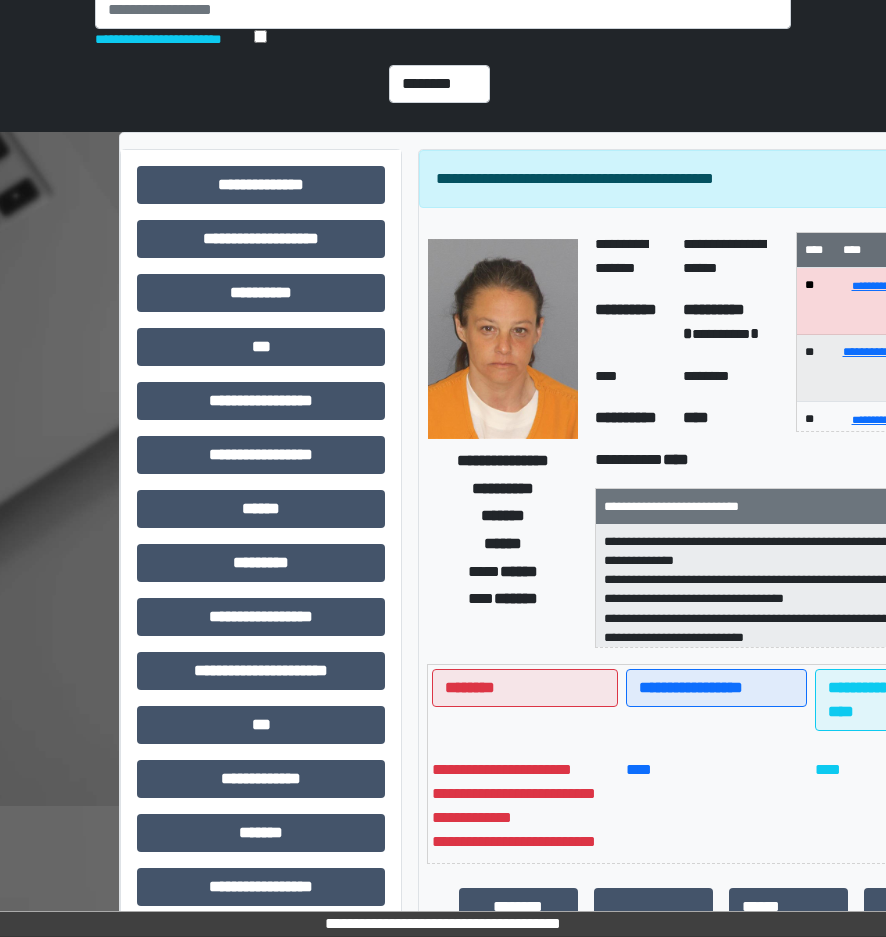 scroll, scrollTop: 100, scrollLeft: 0, axis: vertical 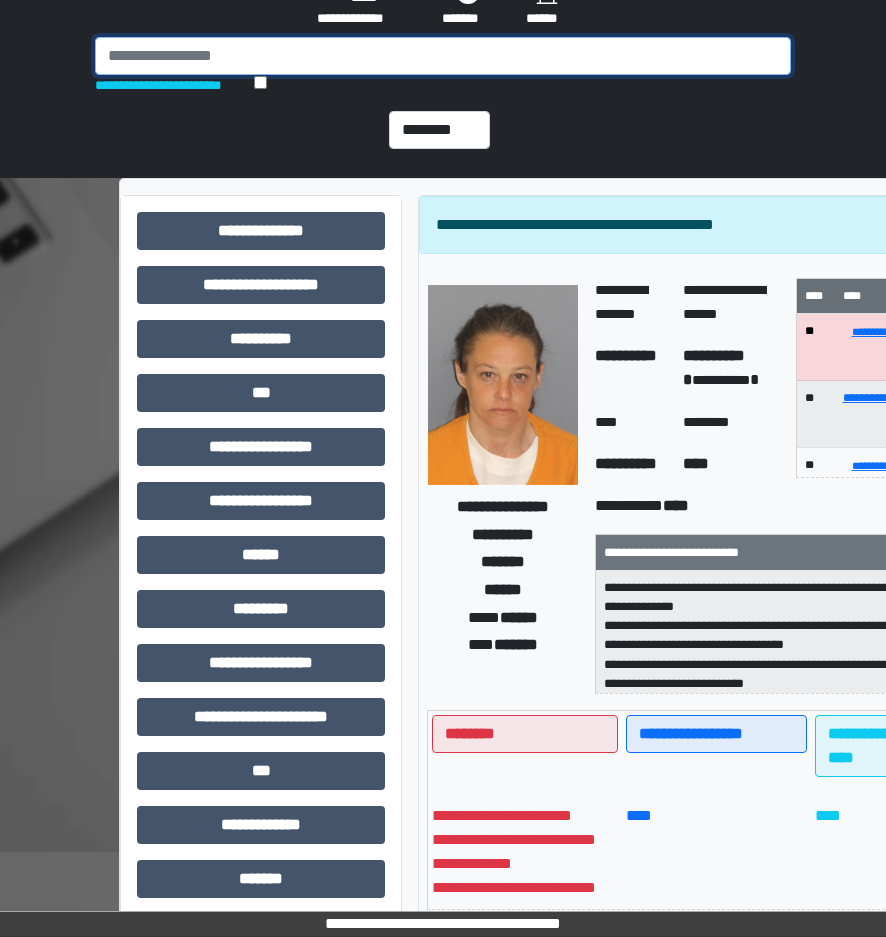 click at bounding box center (443, 56) 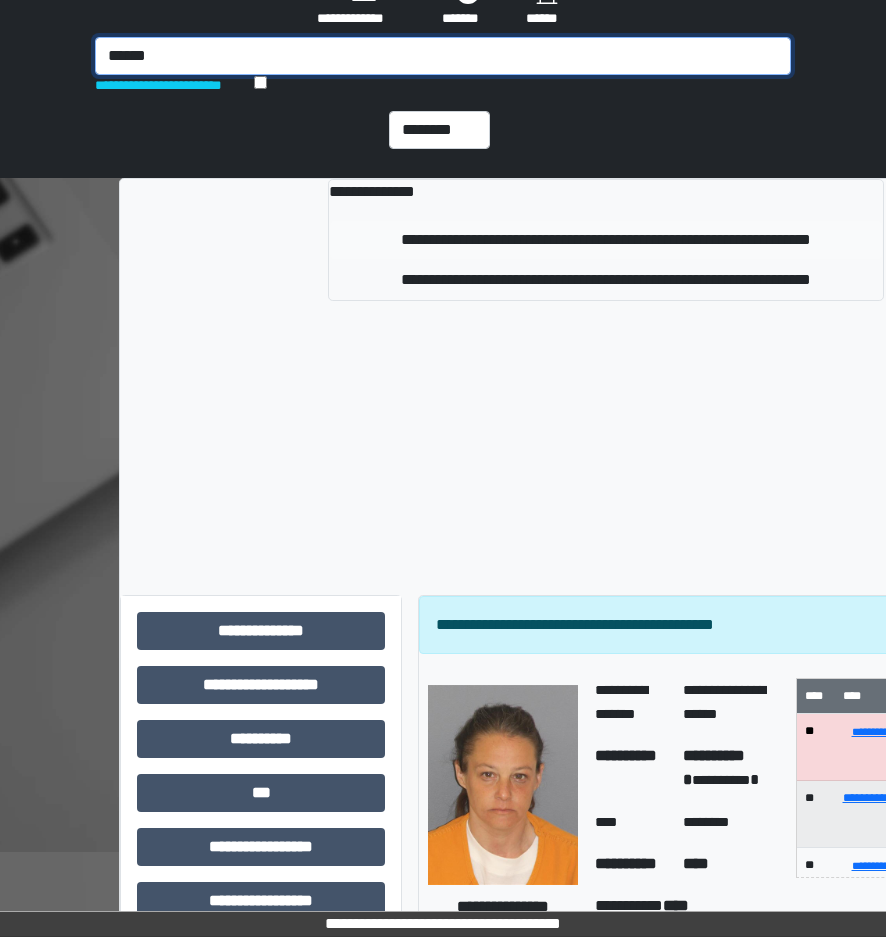 type on "******" 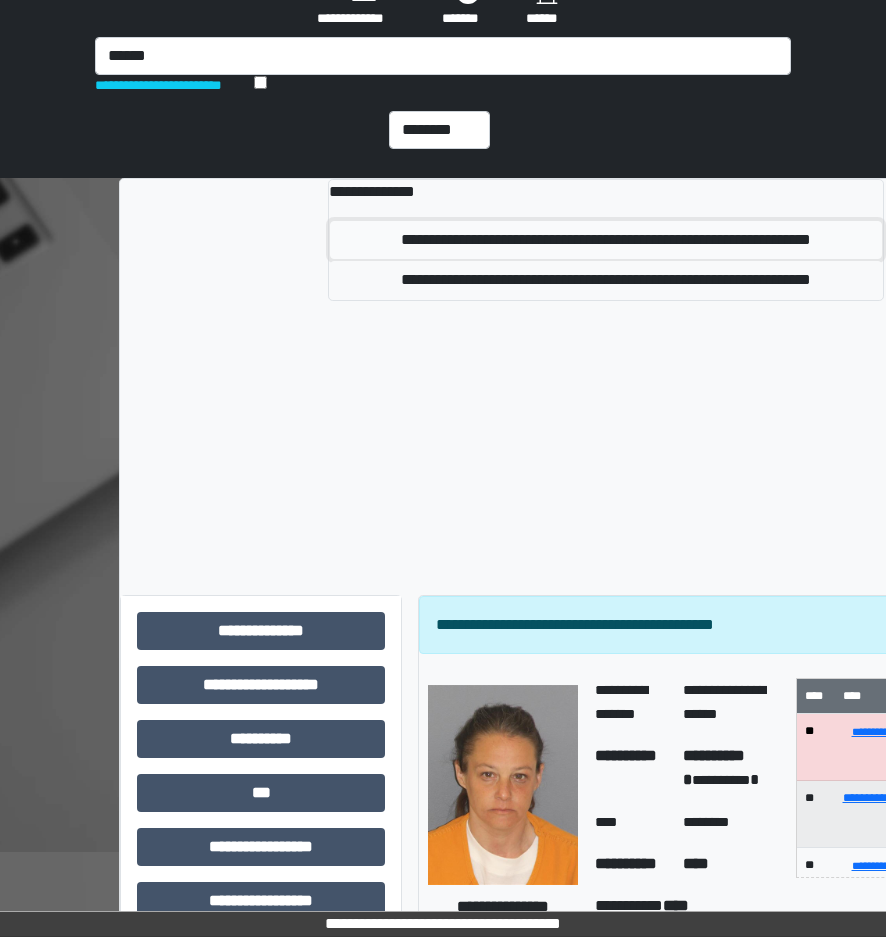 click on "**********" at bounding box center [606, 240] 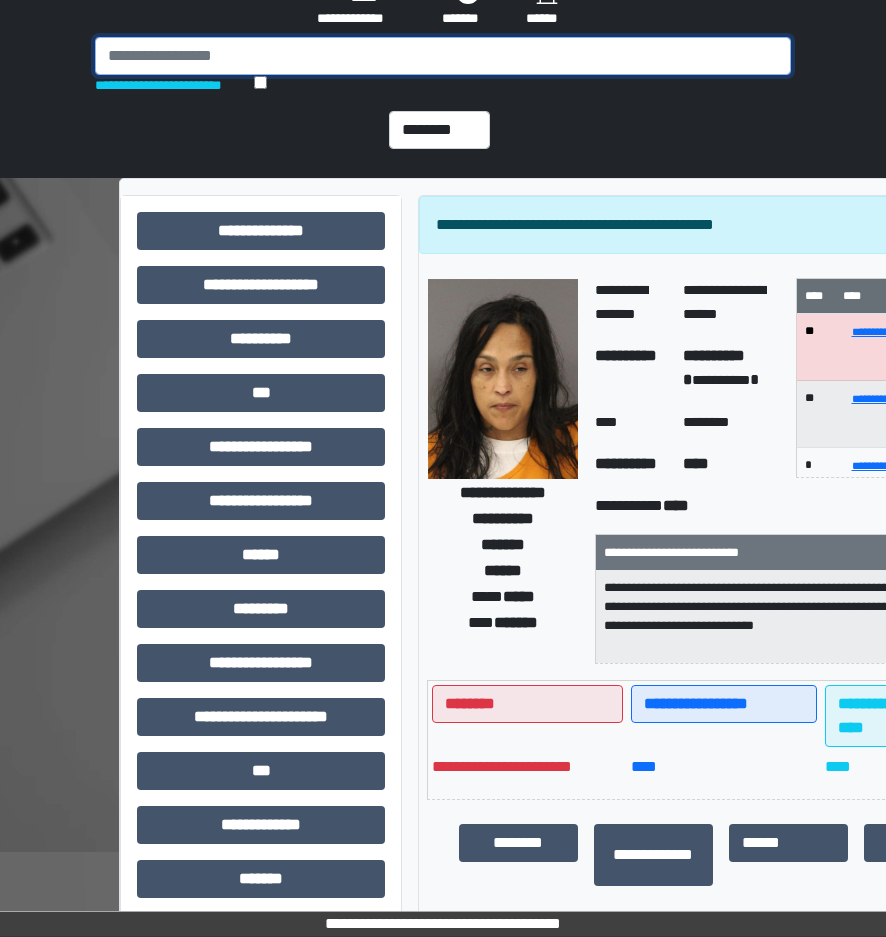 click at bounding box center (443, 56) 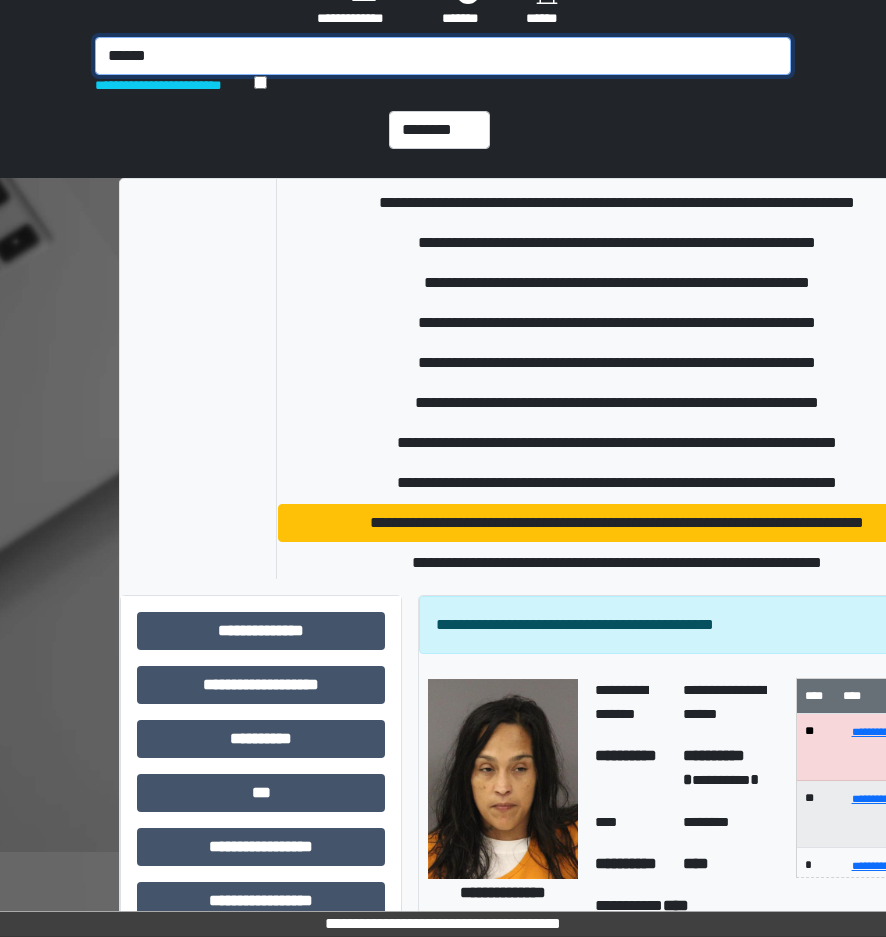 scroll, scrollTop: 1000, scrollLeft: 0, axis: vertical 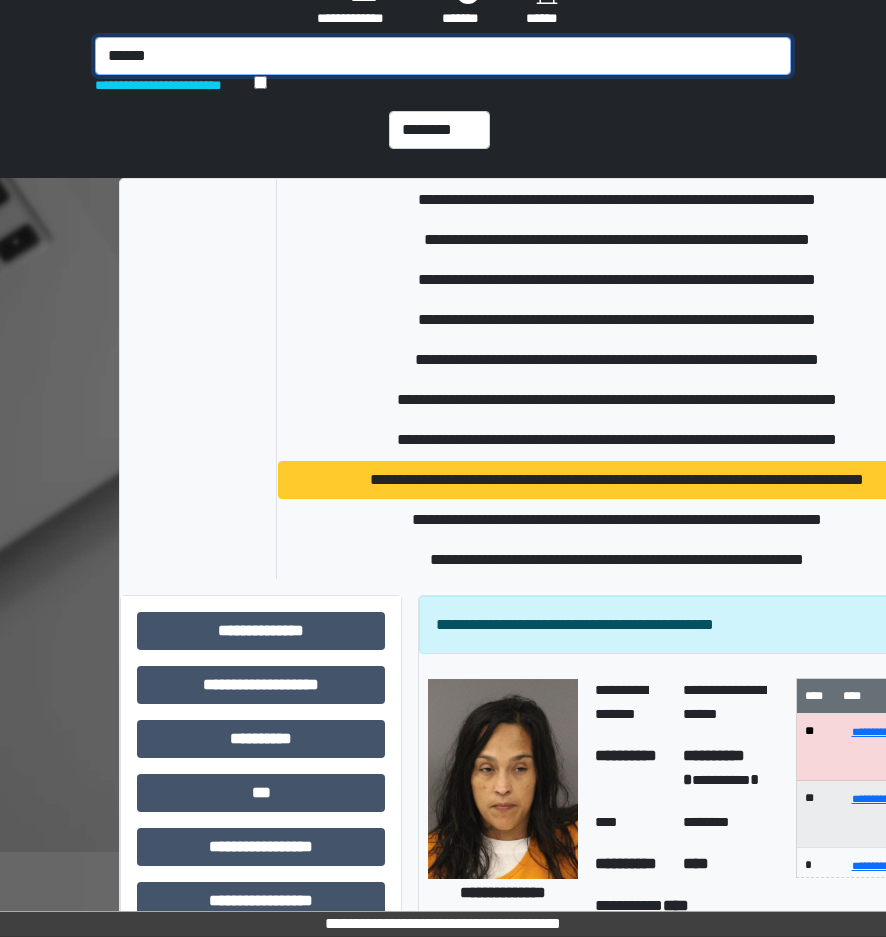 type on "******" 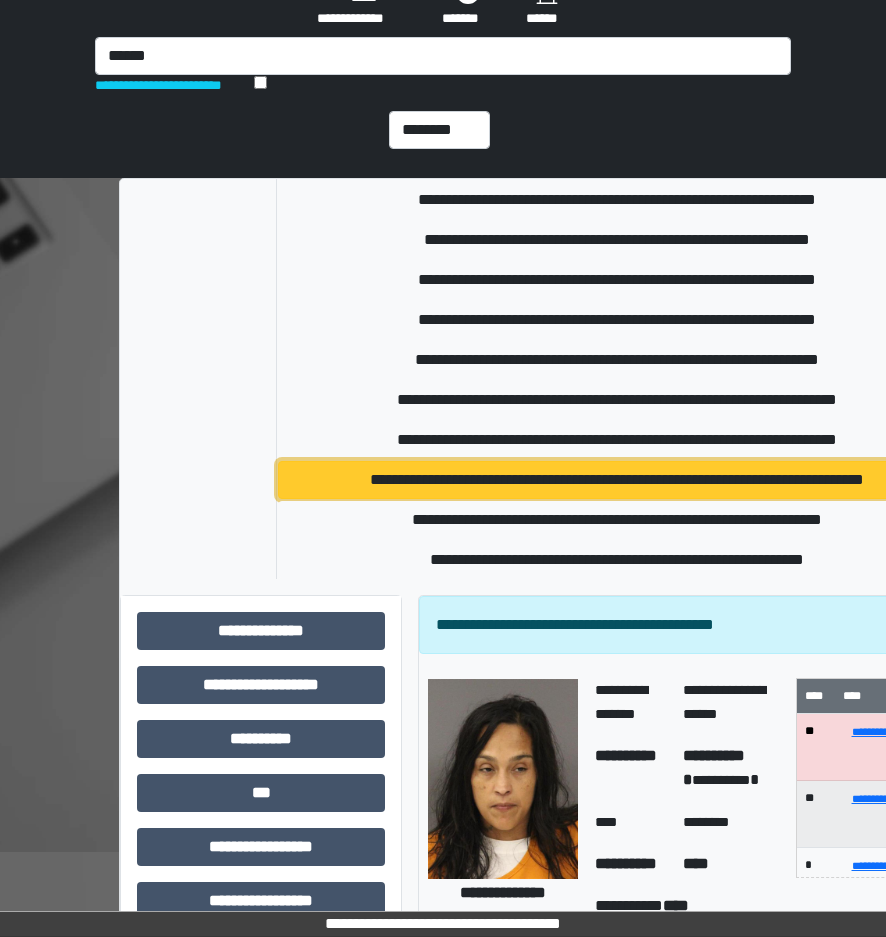 click on "**********" at bounding box center (617, 480) 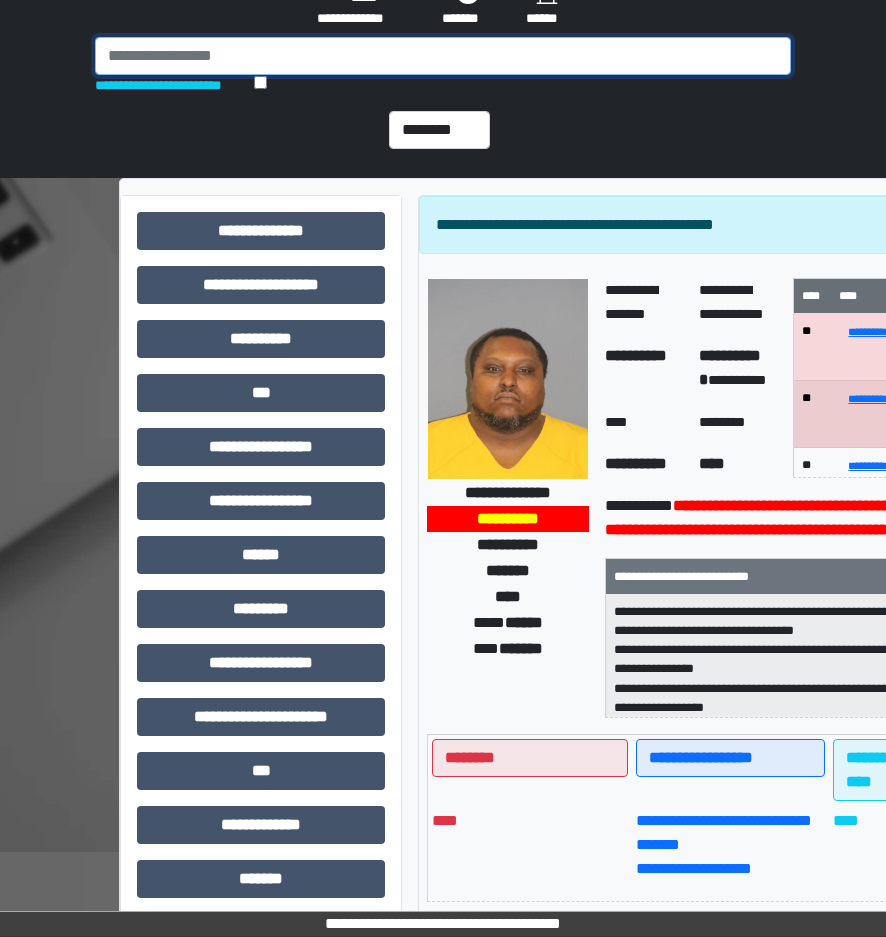 click at bounding box center [443, 56] 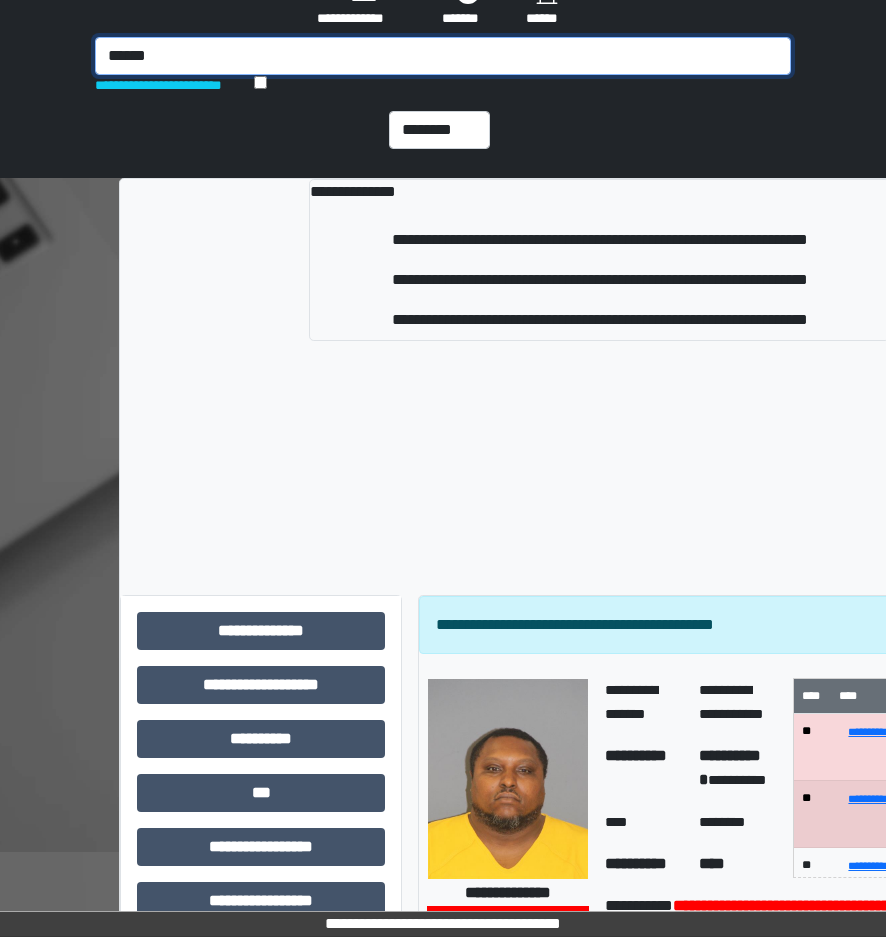 type on "******" 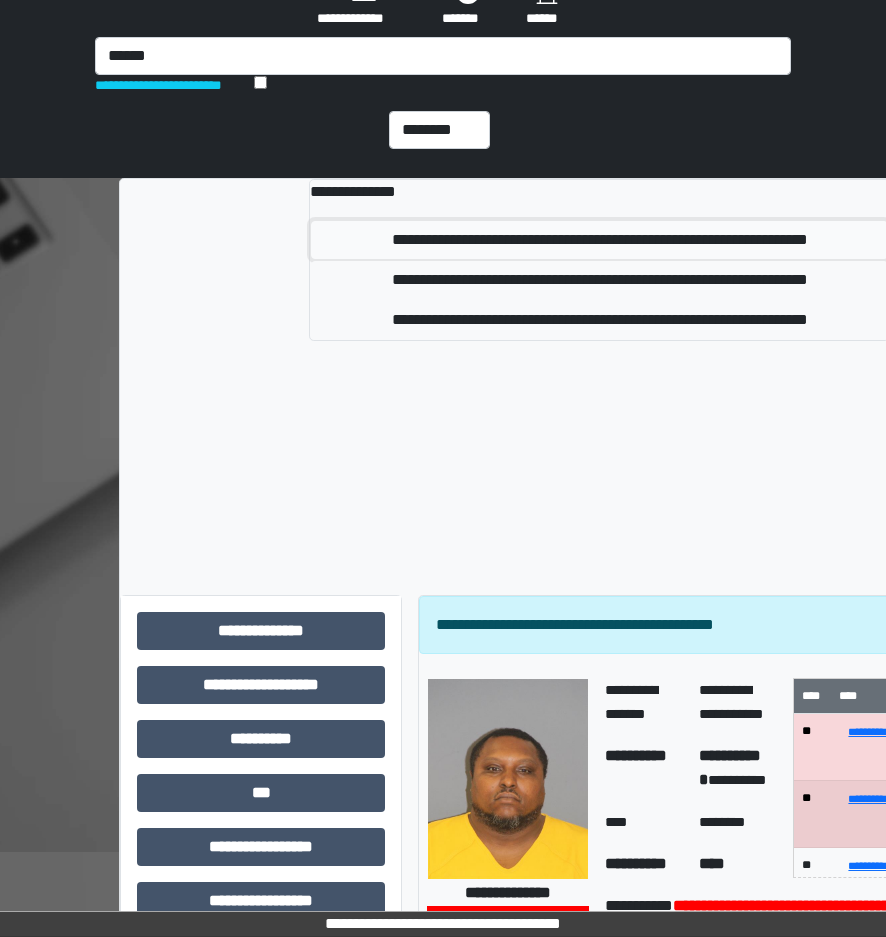 click on "**********" at bounding box center (600, 240) 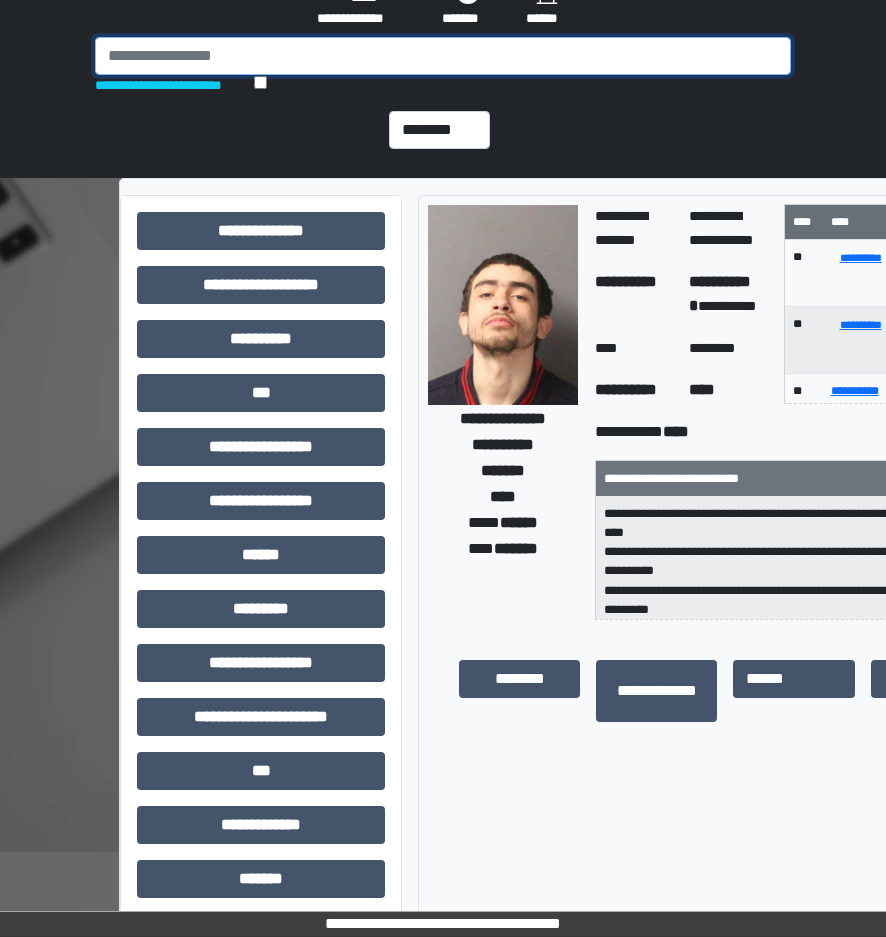 click at bounding box center [443, 56] 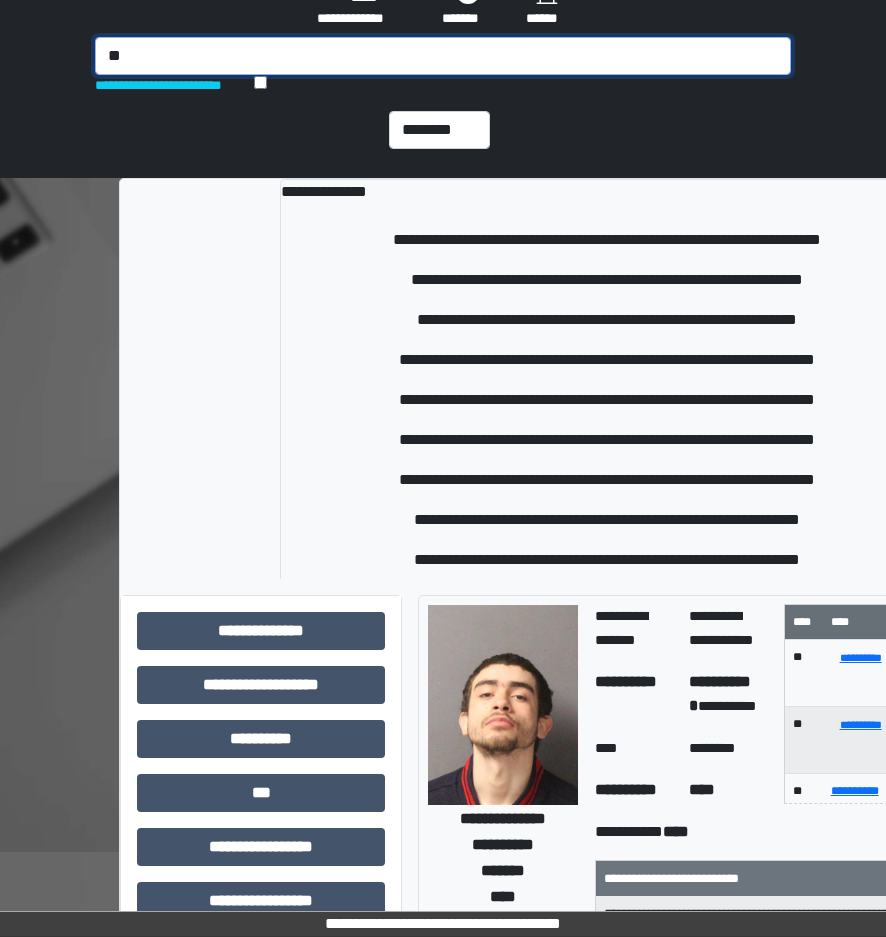 type on "*" 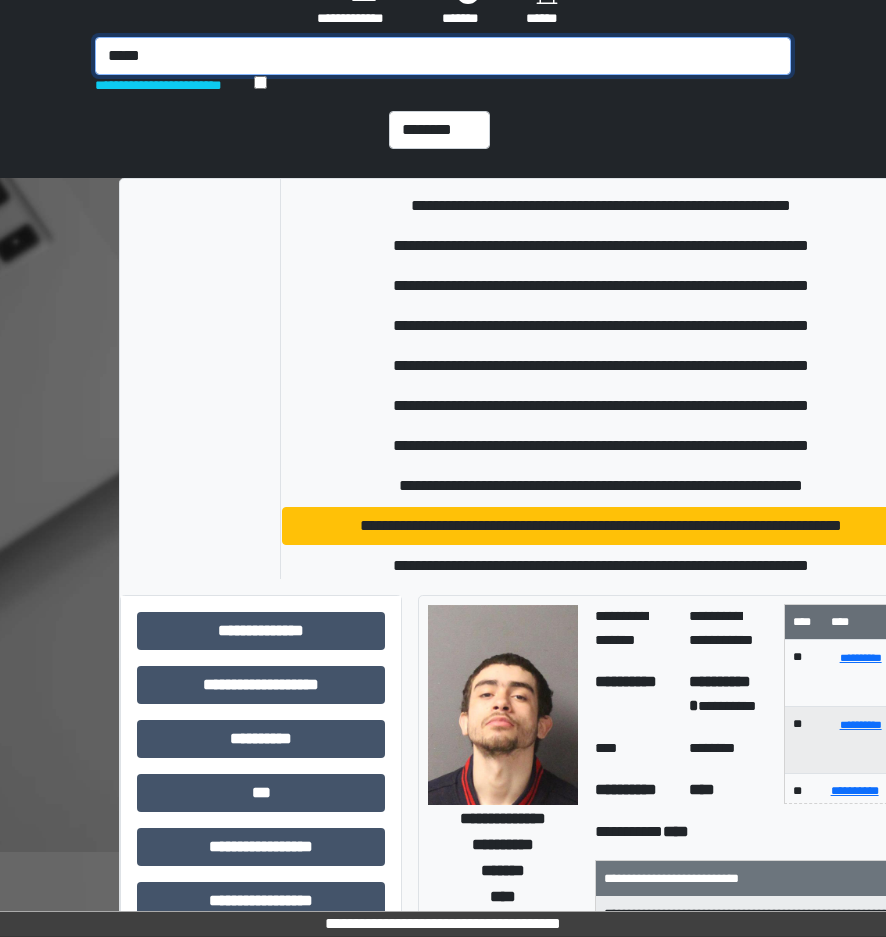 scroll, scrollTop: 298, scrollLeft: 0, axis: vertical 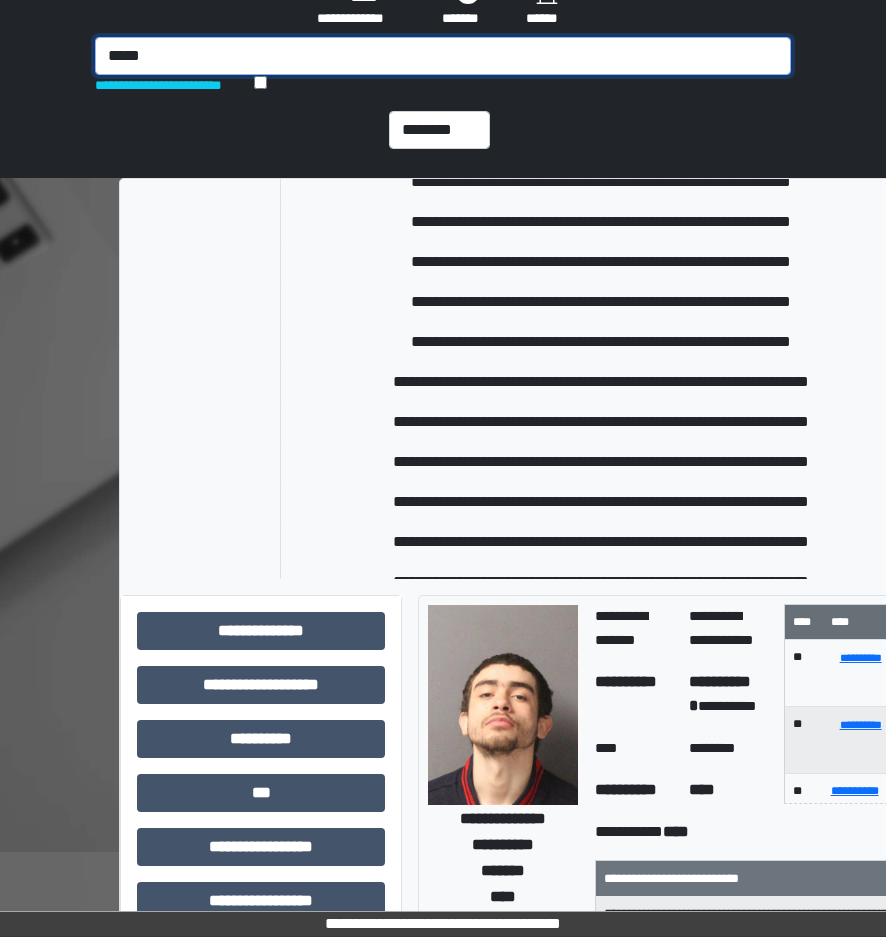 drag, startPoint x: 237, startPoint y: 63, endPoint x: 37, endPoint y: 55, distance: 200.15994 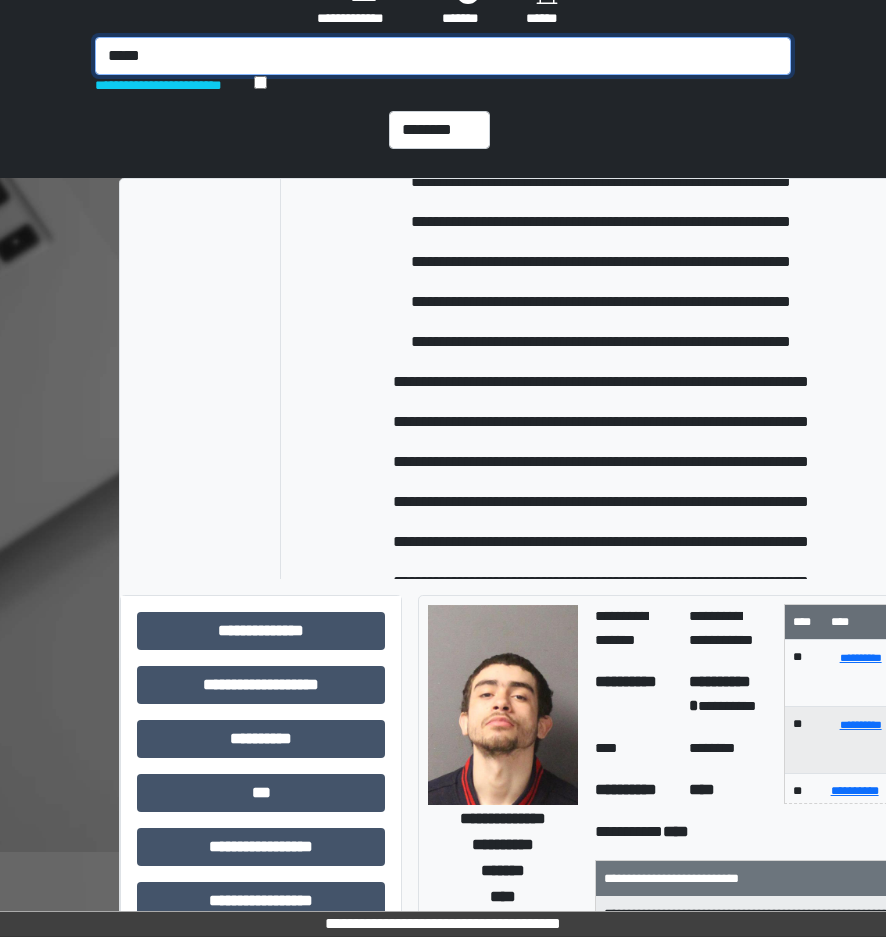 click on "**********" at bounding box center [443, 39] 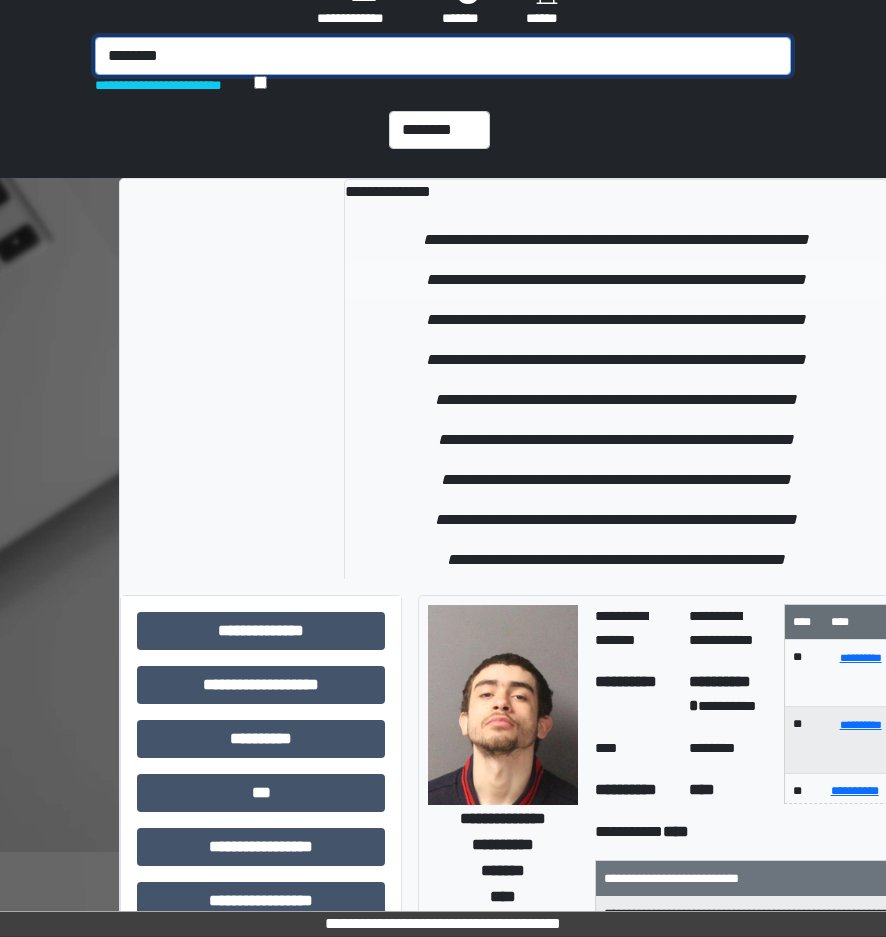 type on "********" 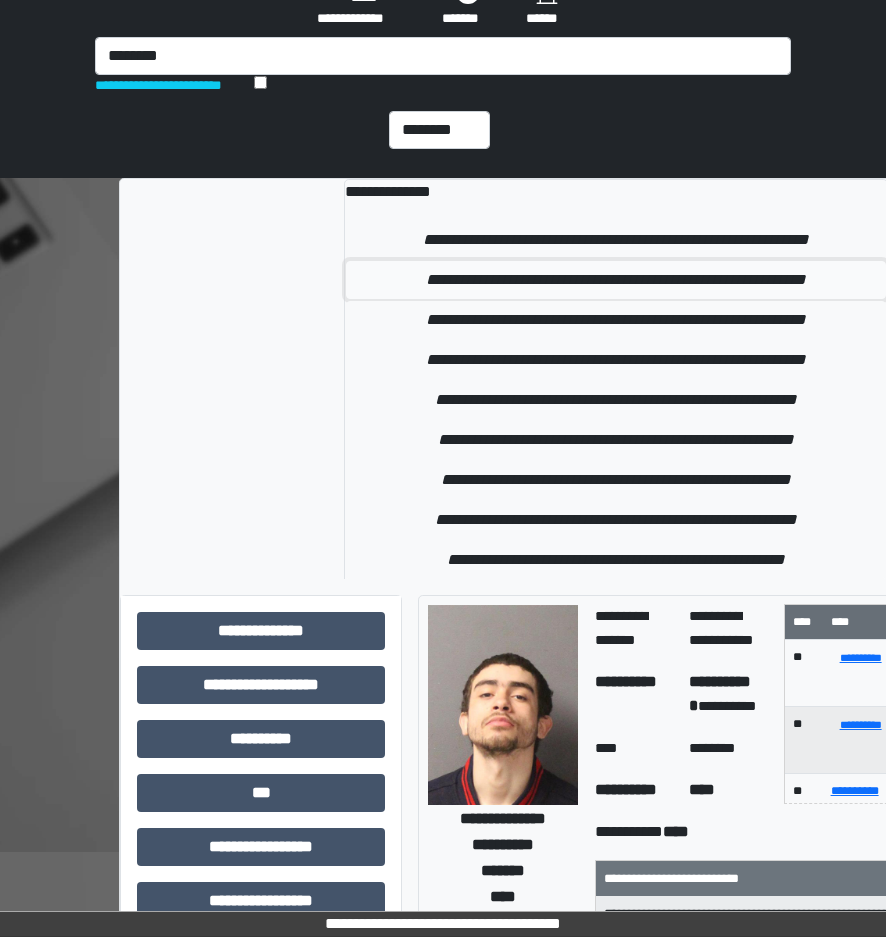 click on "**********" at bounding box center (616, 280) 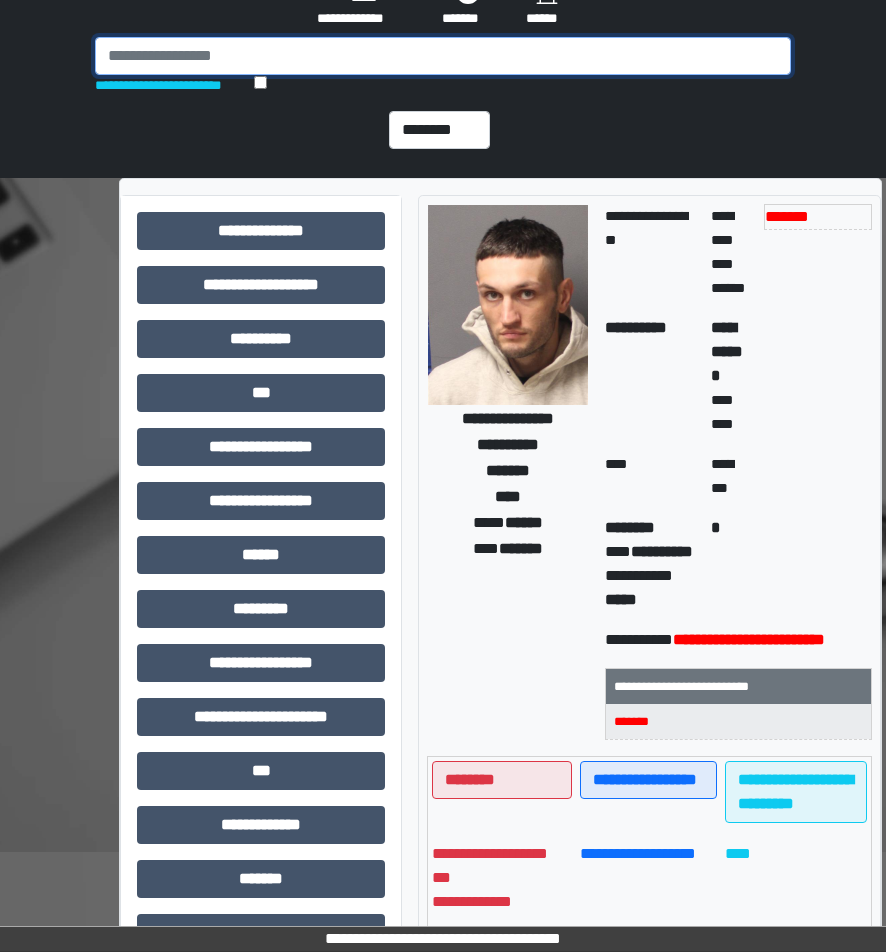 click at bounding box center [443, 56] 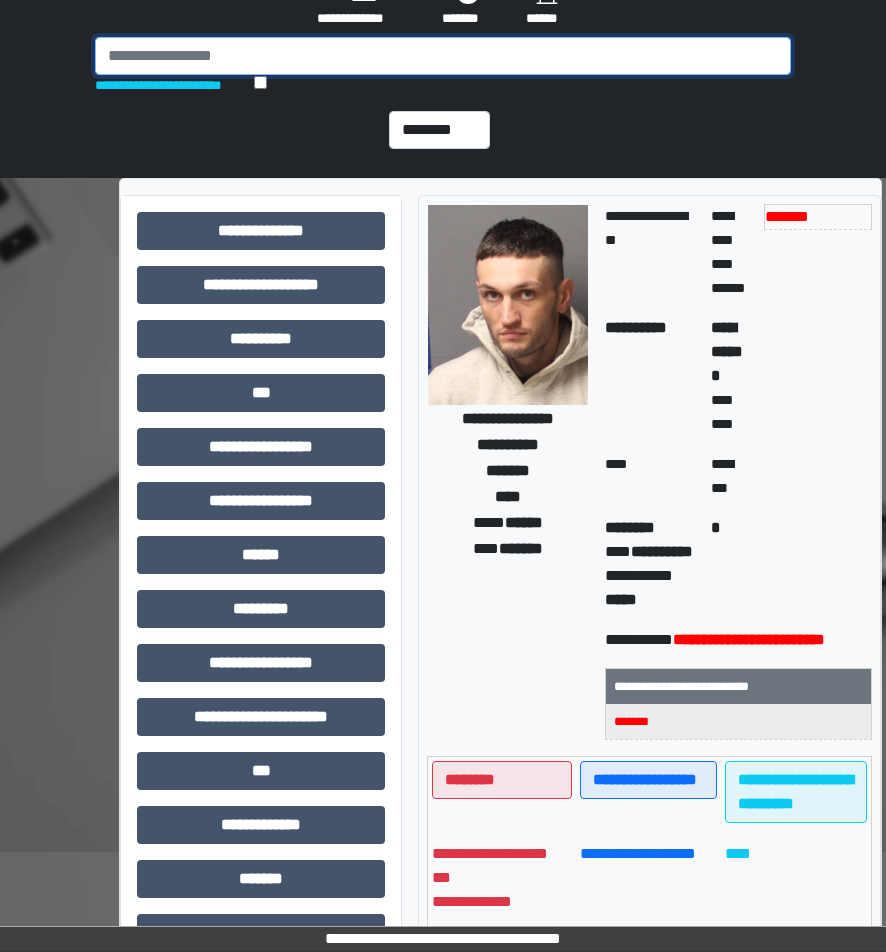 click at bounding box center [443, 56] 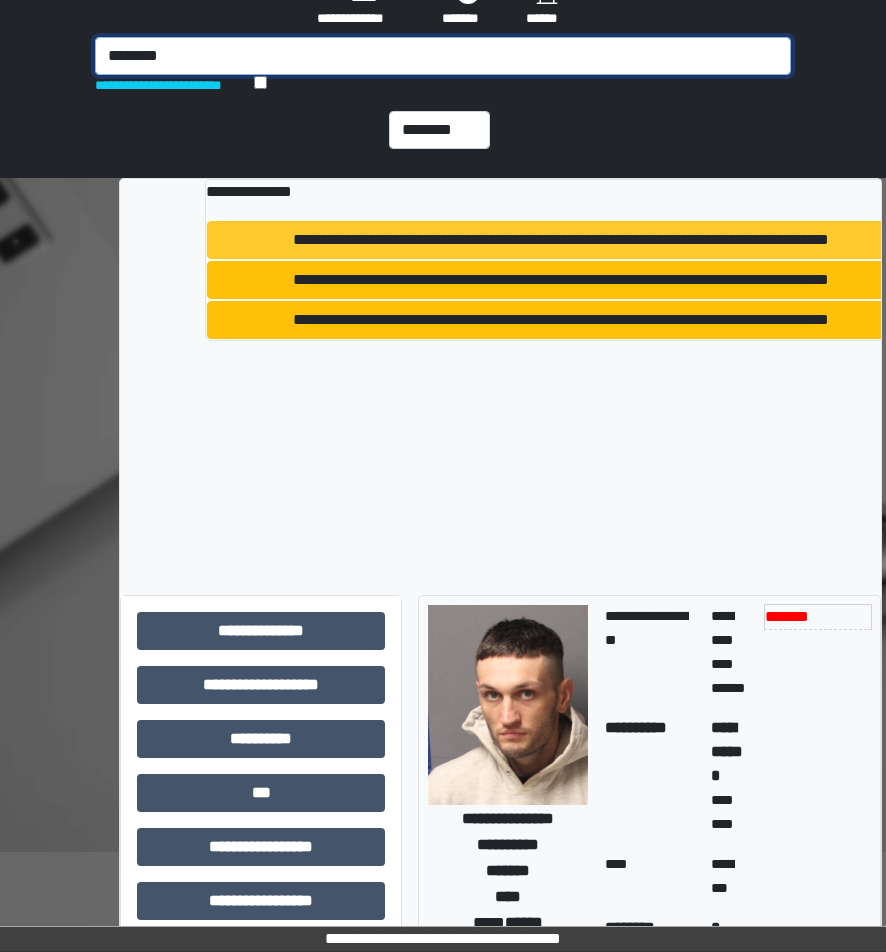 type on "********" 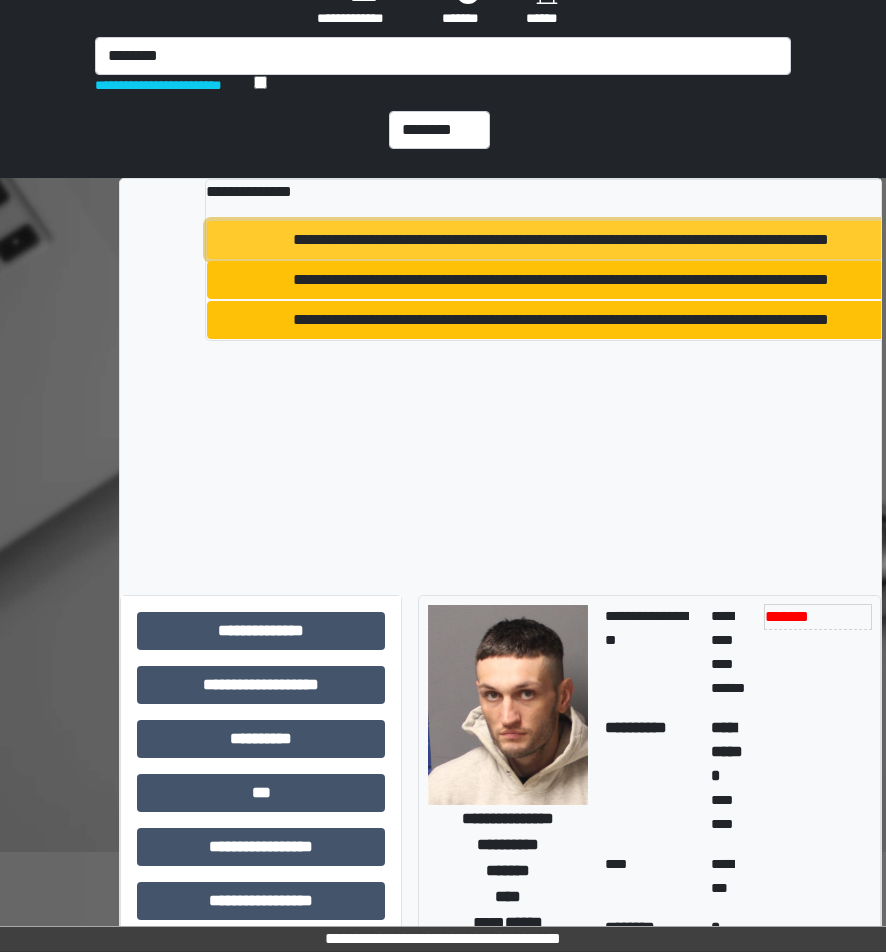 click on "**********" at bounding box center [561, 240] 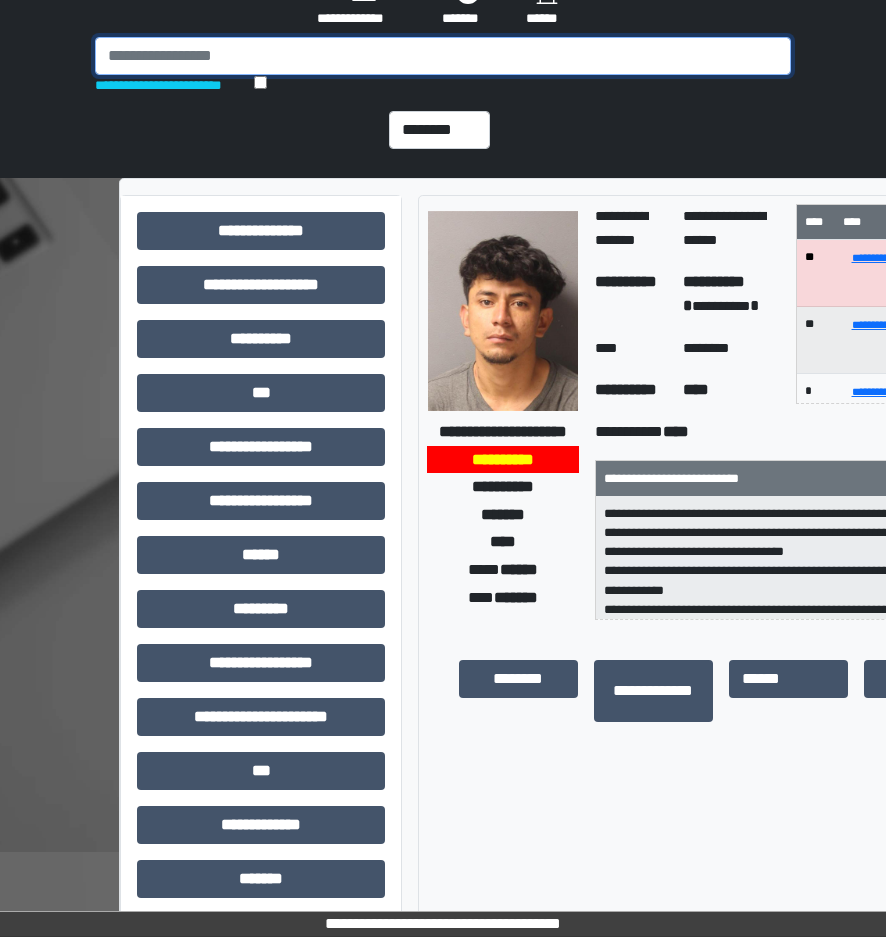 click at bounding box center [443, 56] 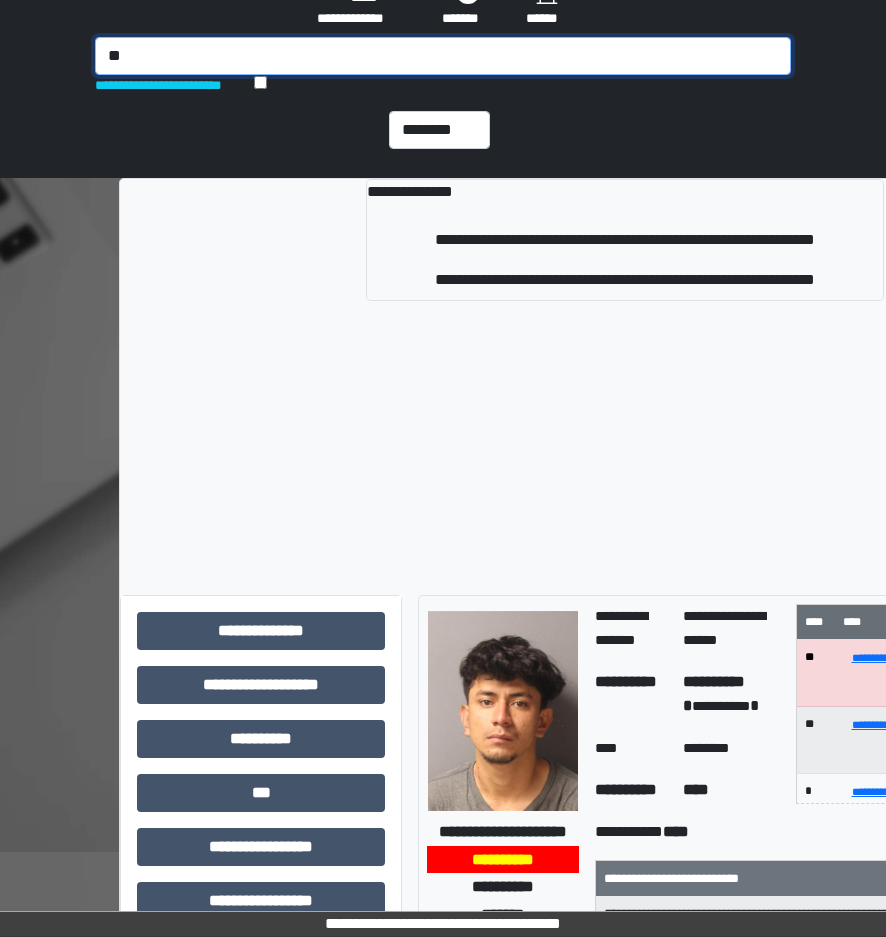 type on "*" 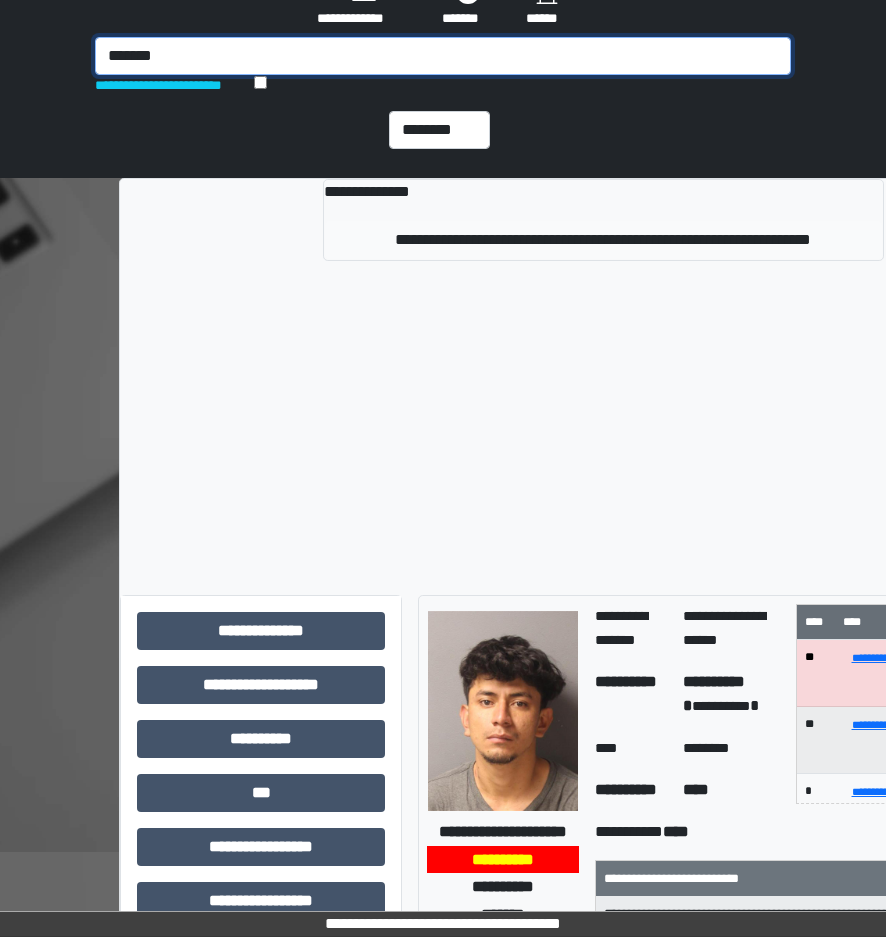 type on "*******" 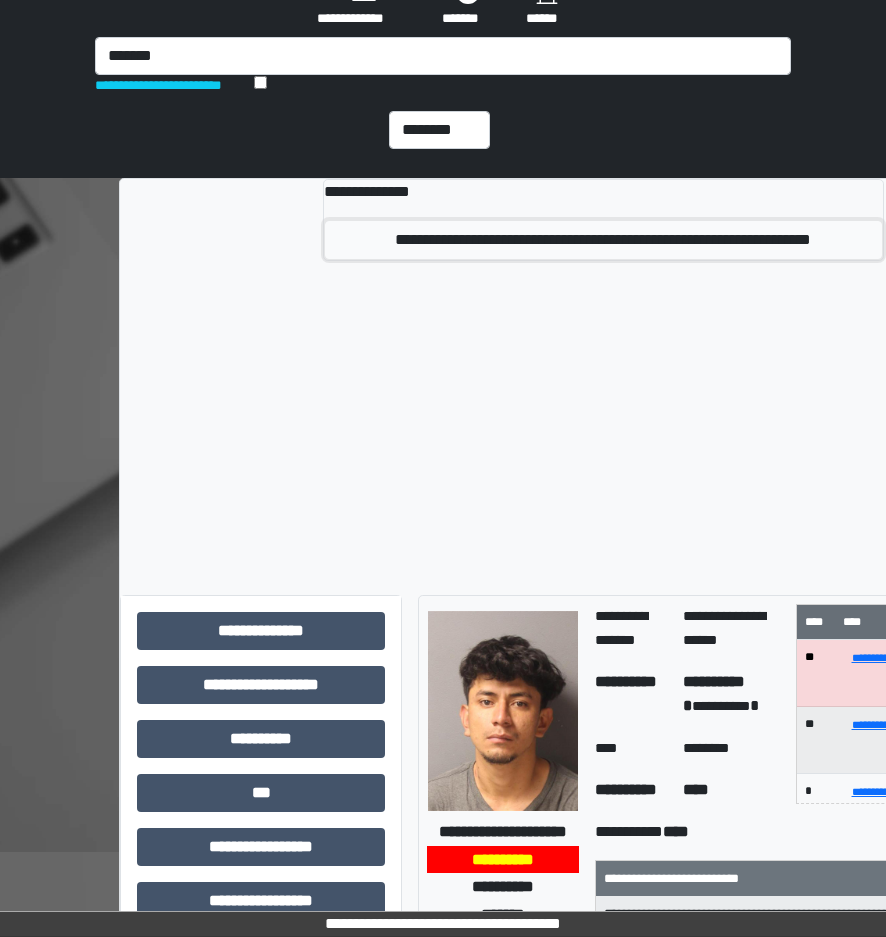 click on "**********" at bounding box center [603, 240] 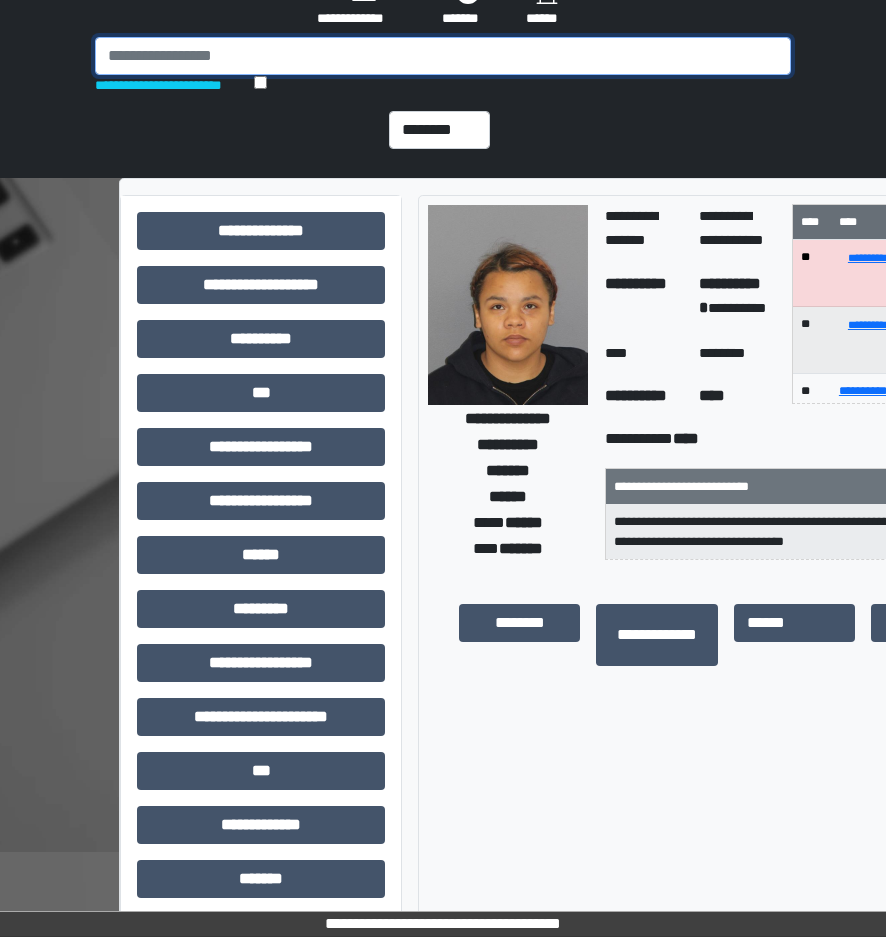 click at bounding box center [443, 56] 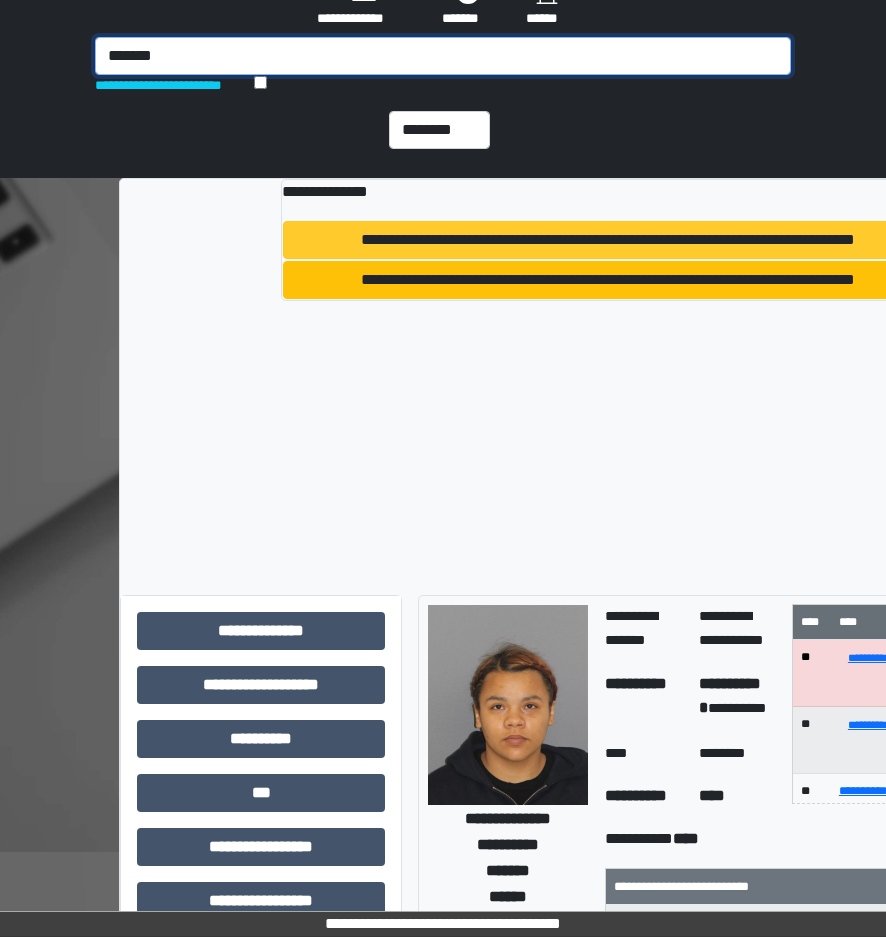 type on "*******" 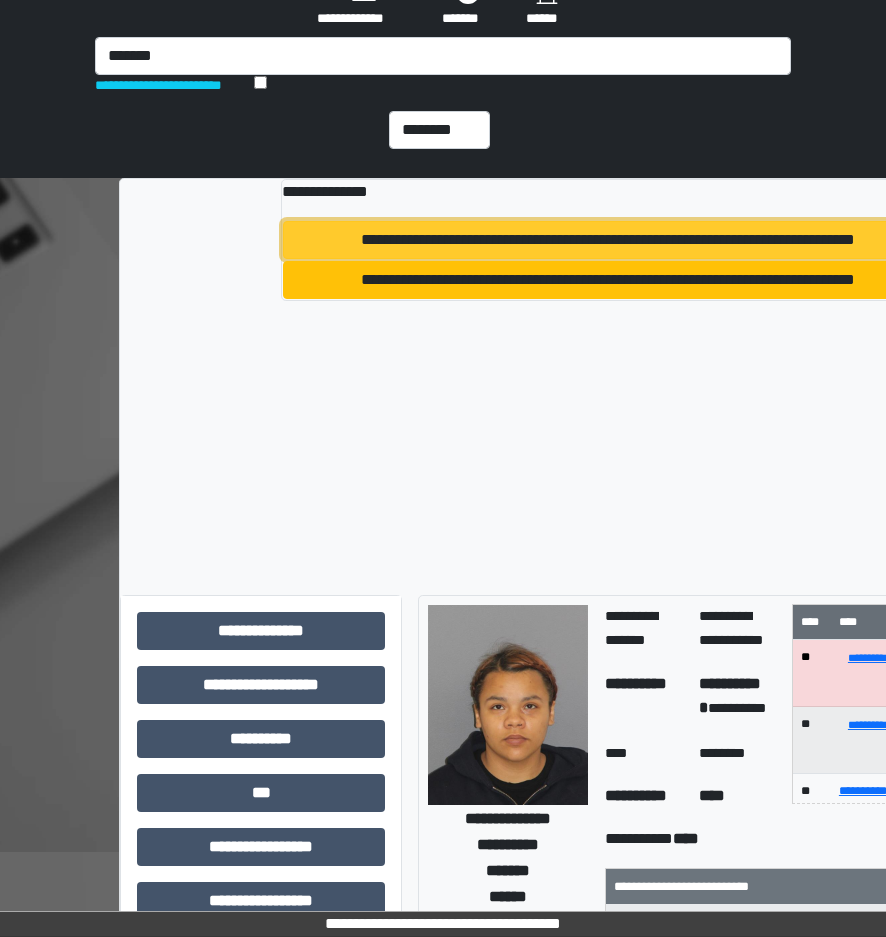 click on "**********" at bounding box center (608, 240) 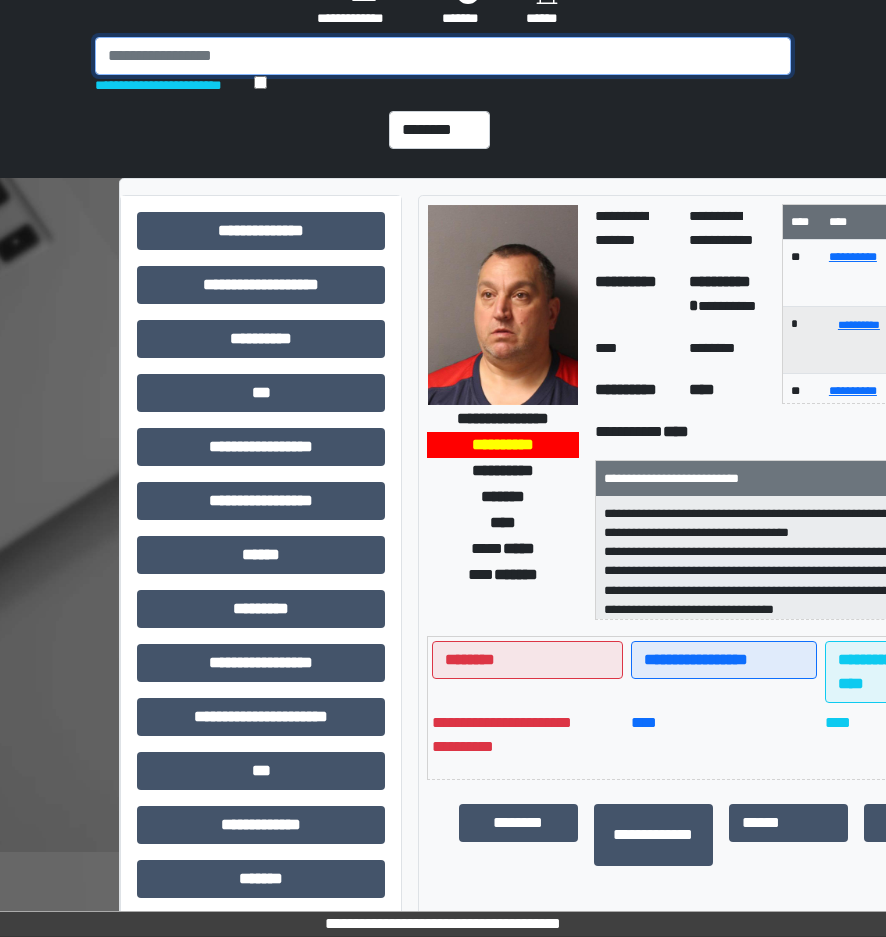 click at bounding box center [443, 56] 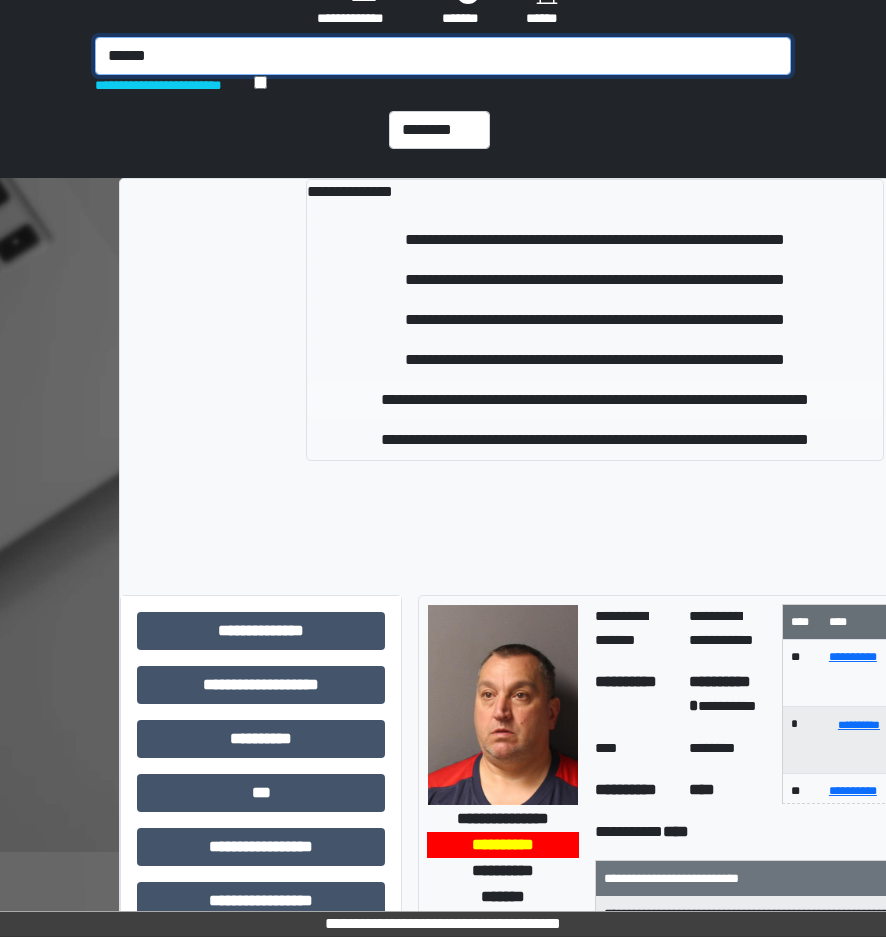 type on "******" 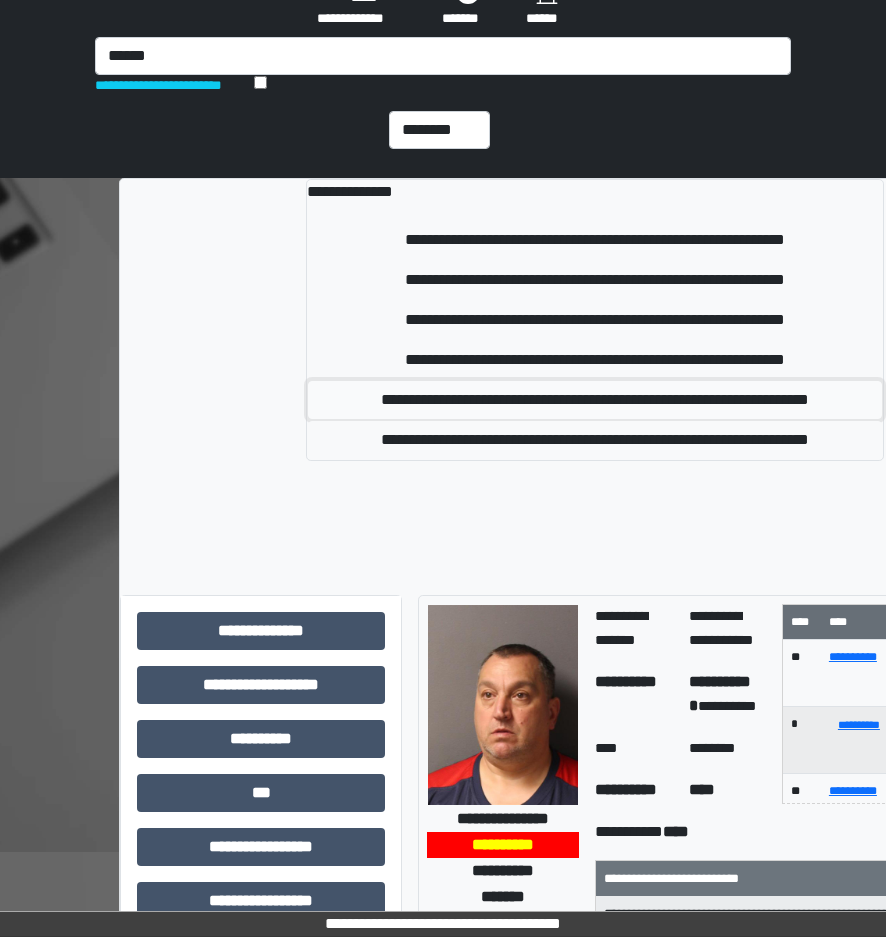 click on "**********" at bounding box center (595, 400) 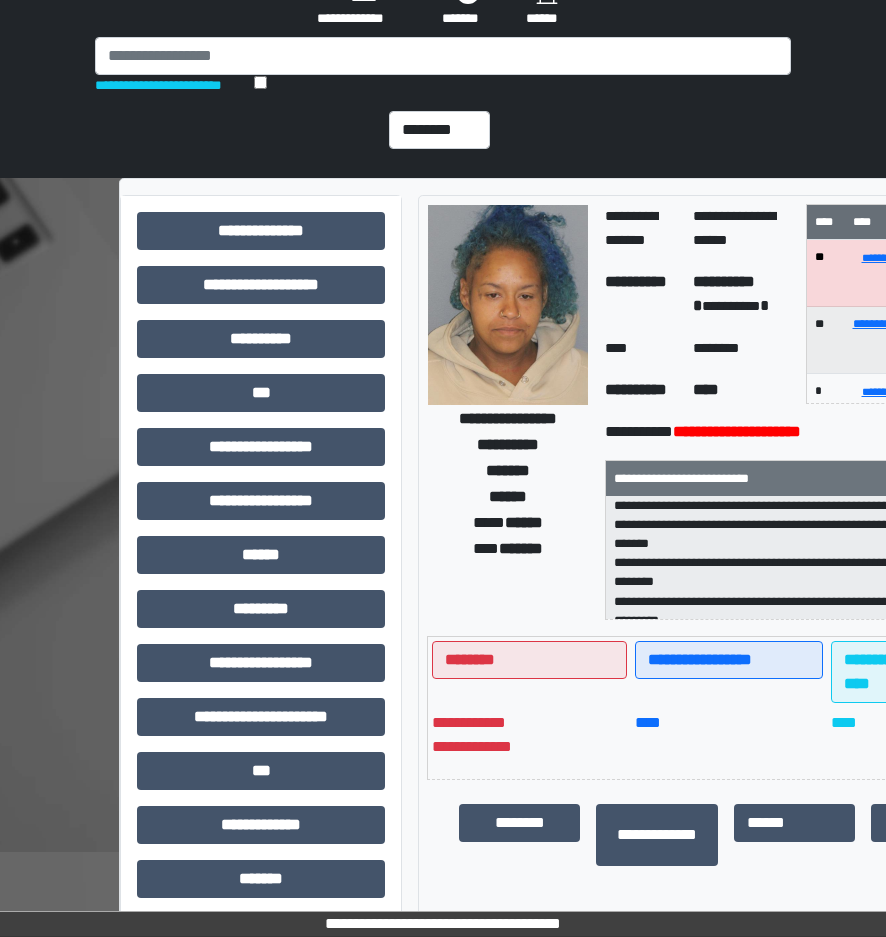 scroll, scrollTop: 294, scrollLeft: 0, axis: vertical 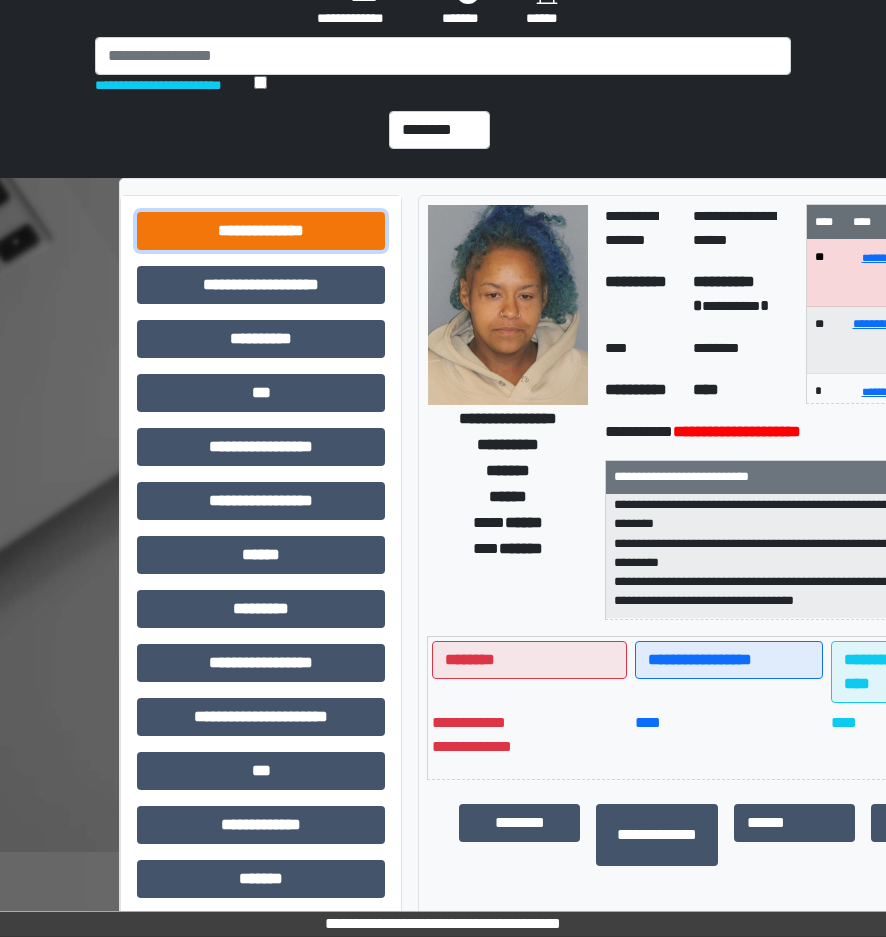 click on "**********" at bounding box center [261, 231] 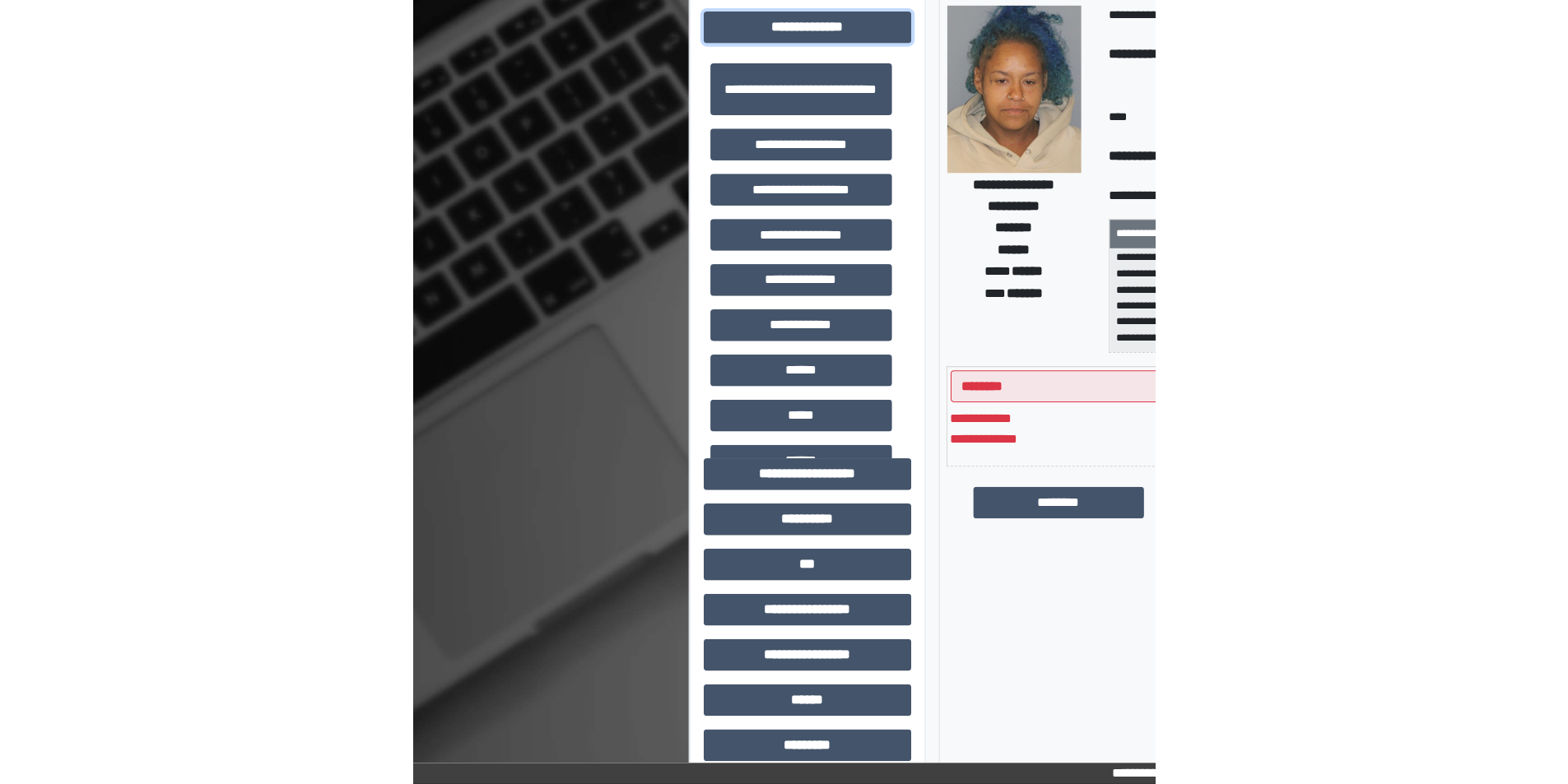 scroll, scrollTop: 84, scrollLeft: 0, axis: vertical 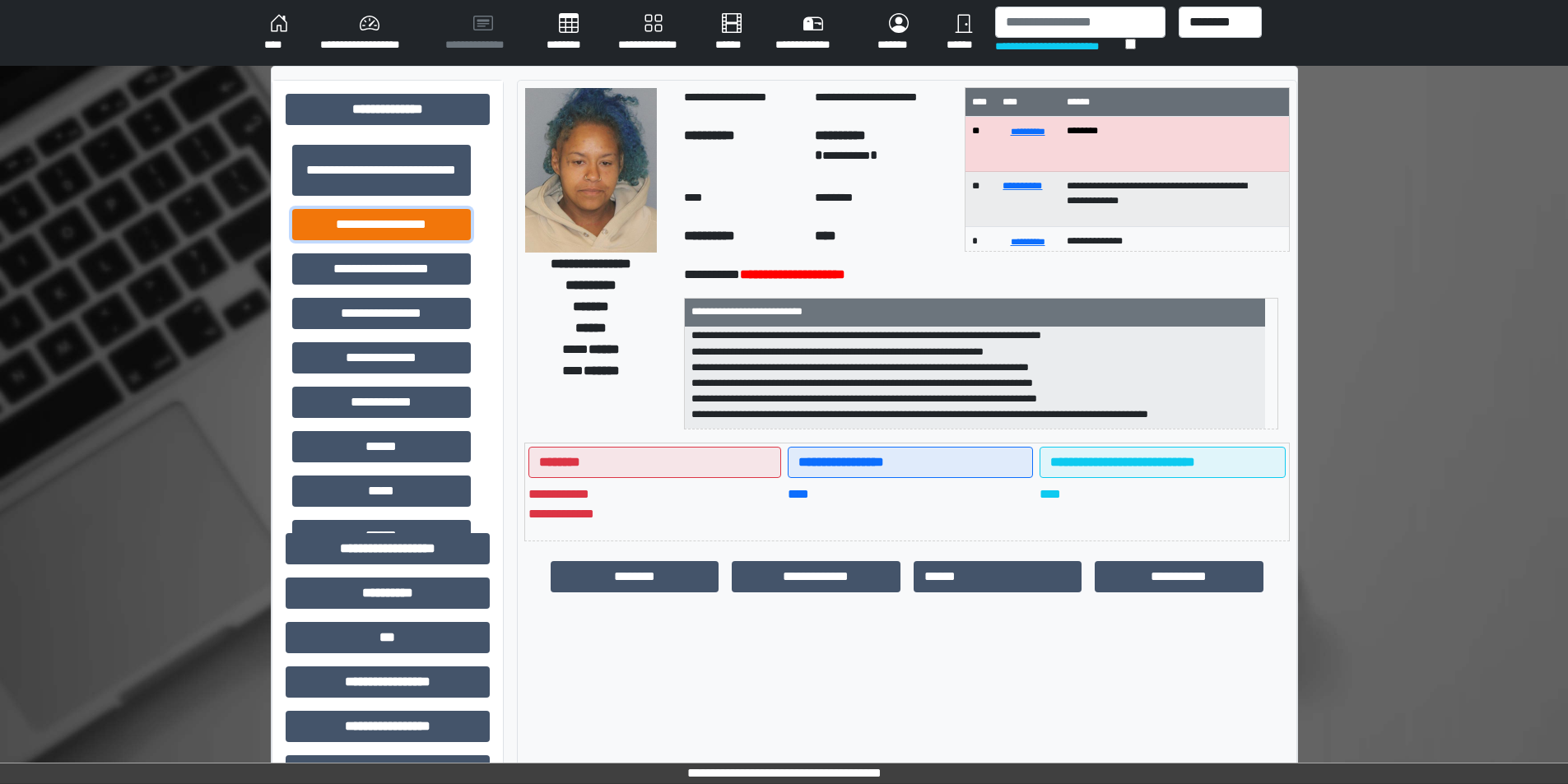 click on "**********" at bounding box center (381, 225) 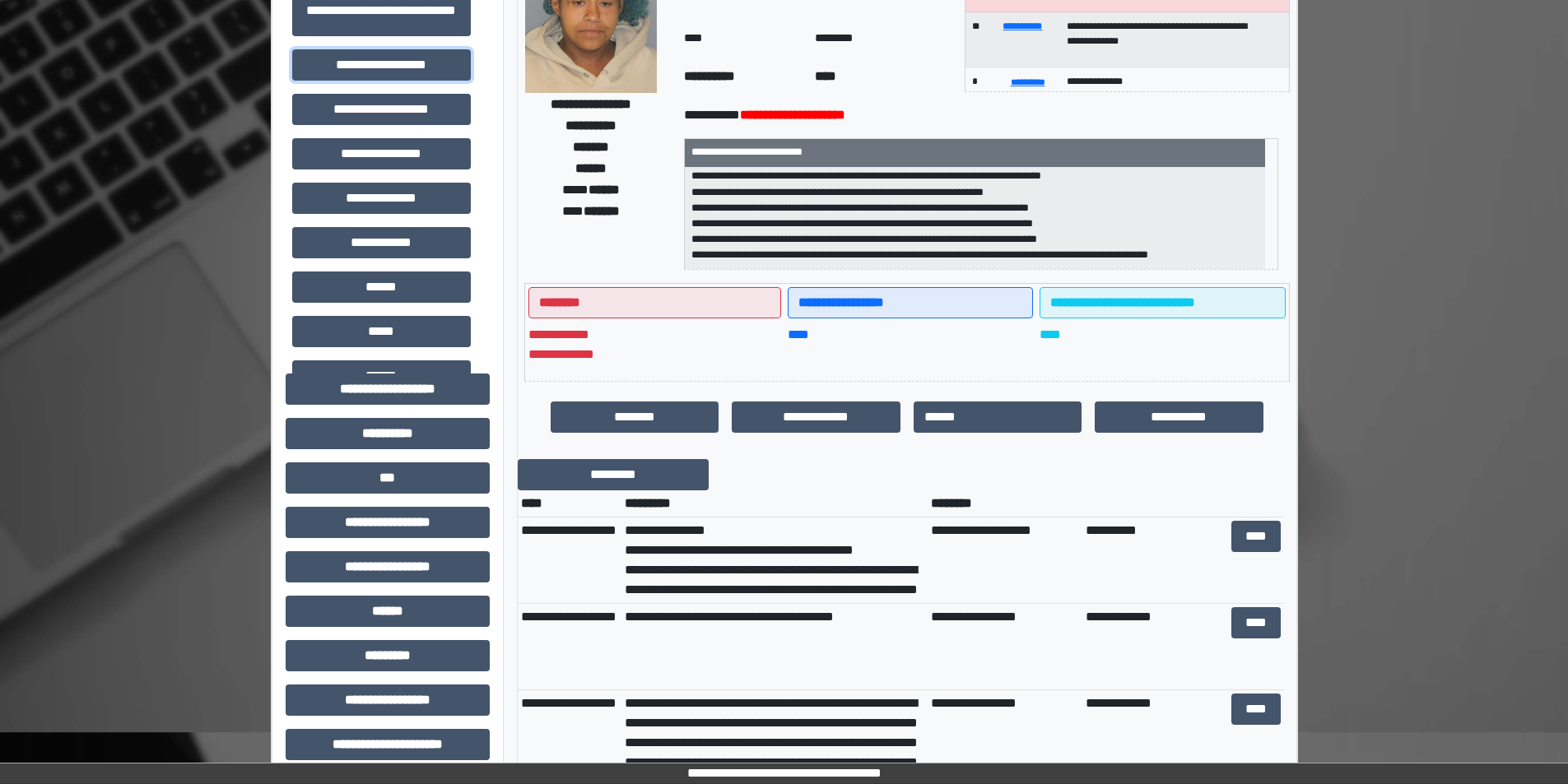 scroll, scrollTop: 165, scrollLeft: 0, axis: vertical 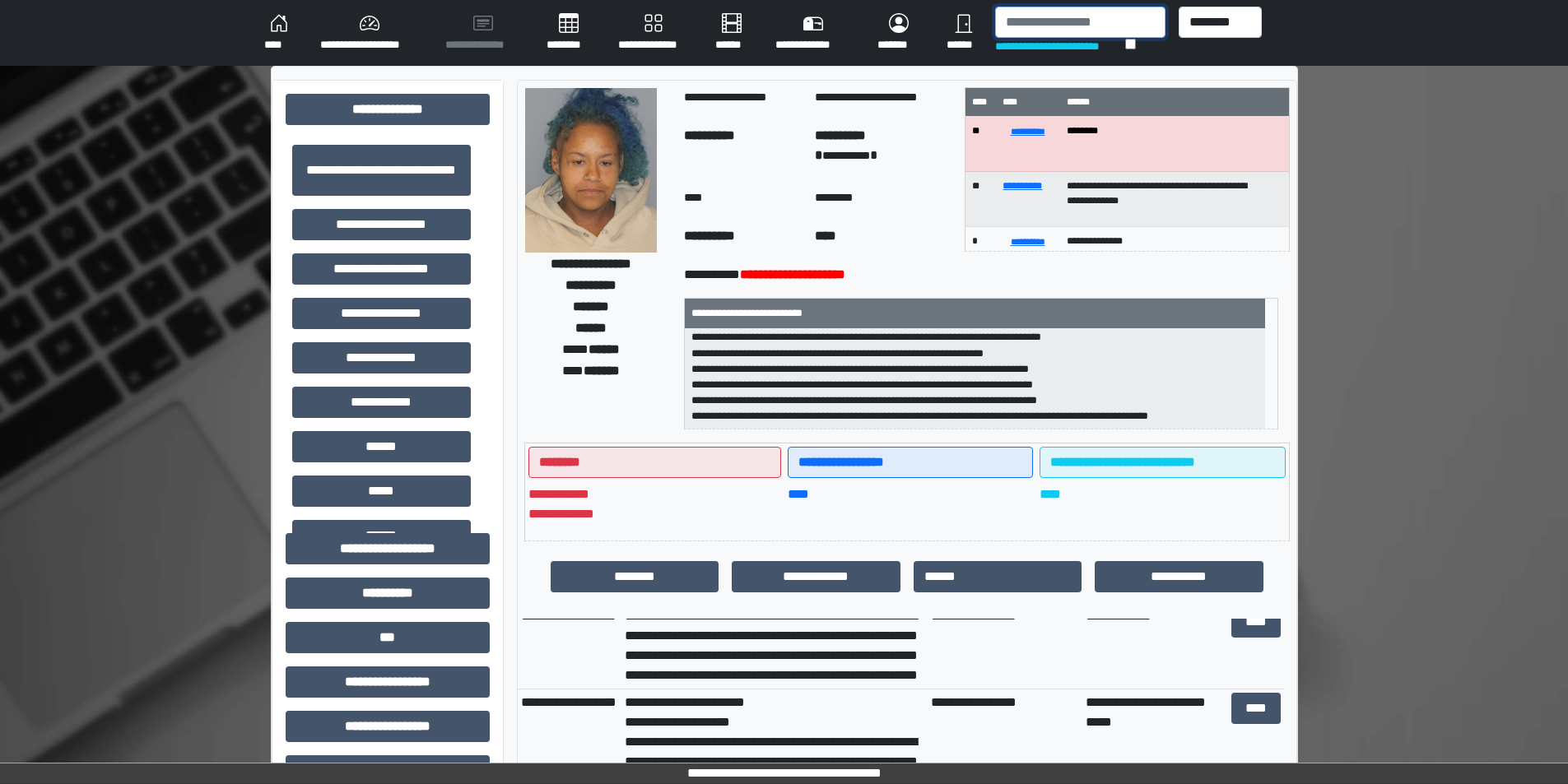 click at bounding box center [1080, 22] 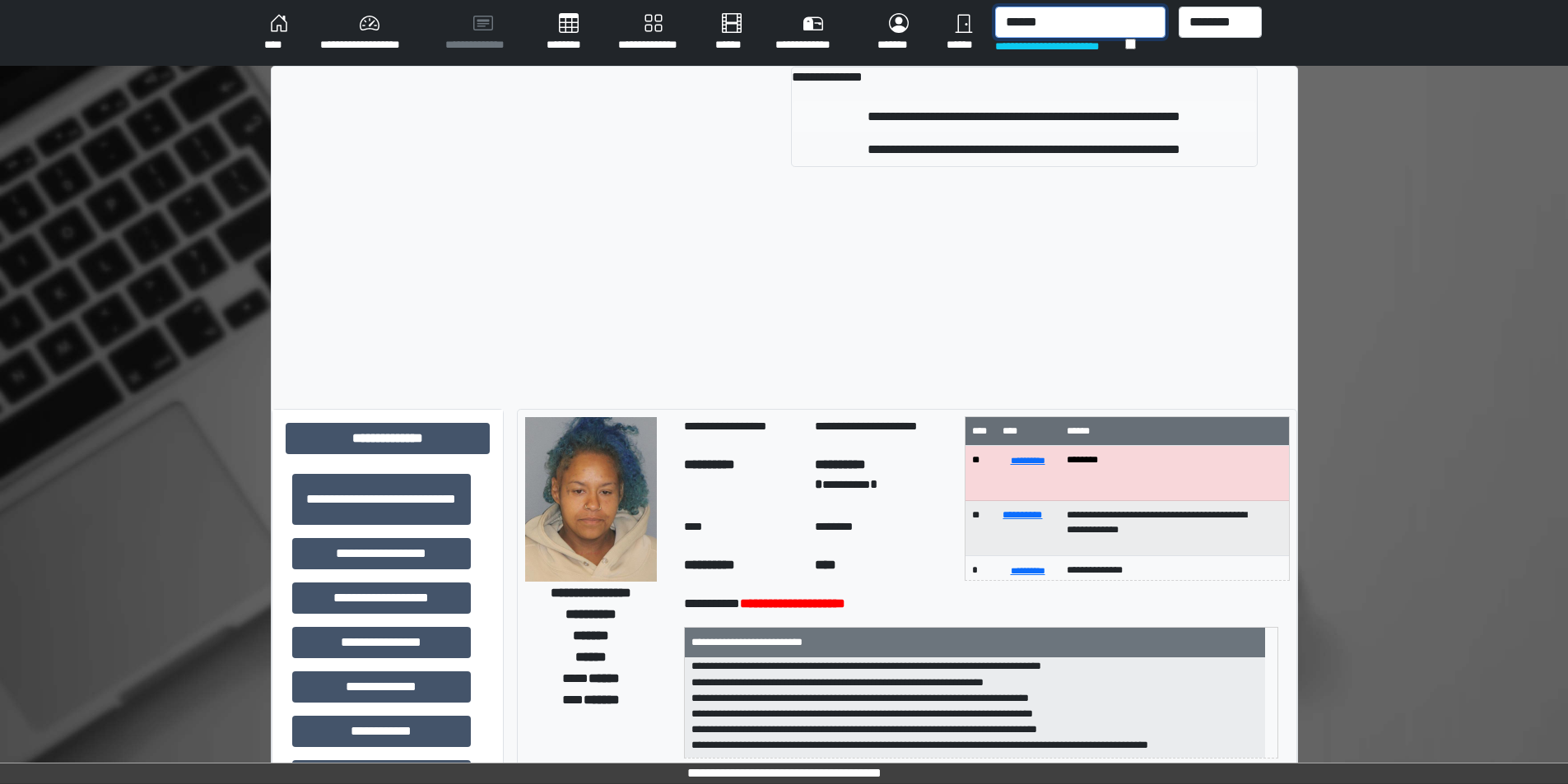 type on "******" 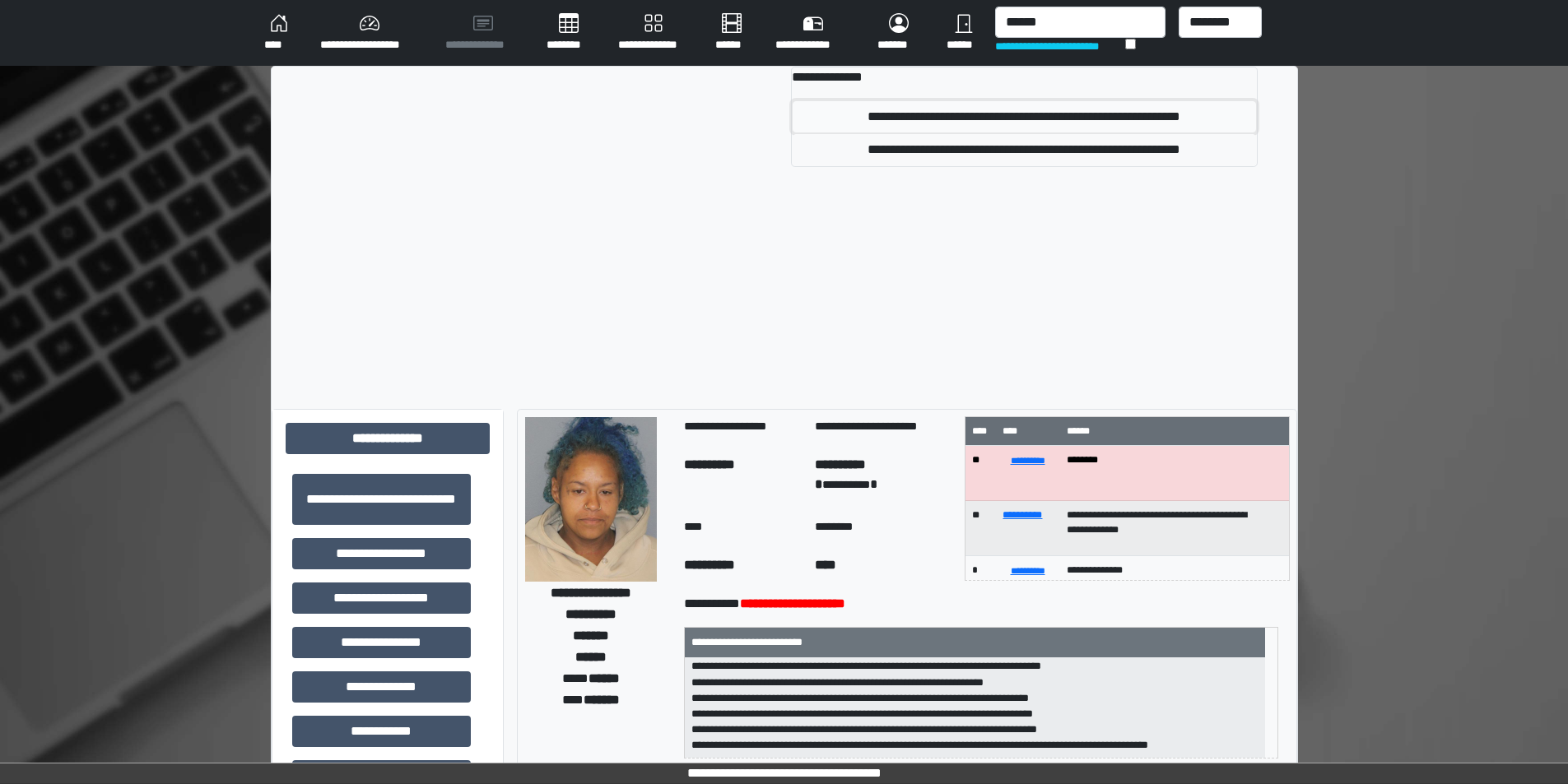 click on "**********" at bounding box center [1024, 117] 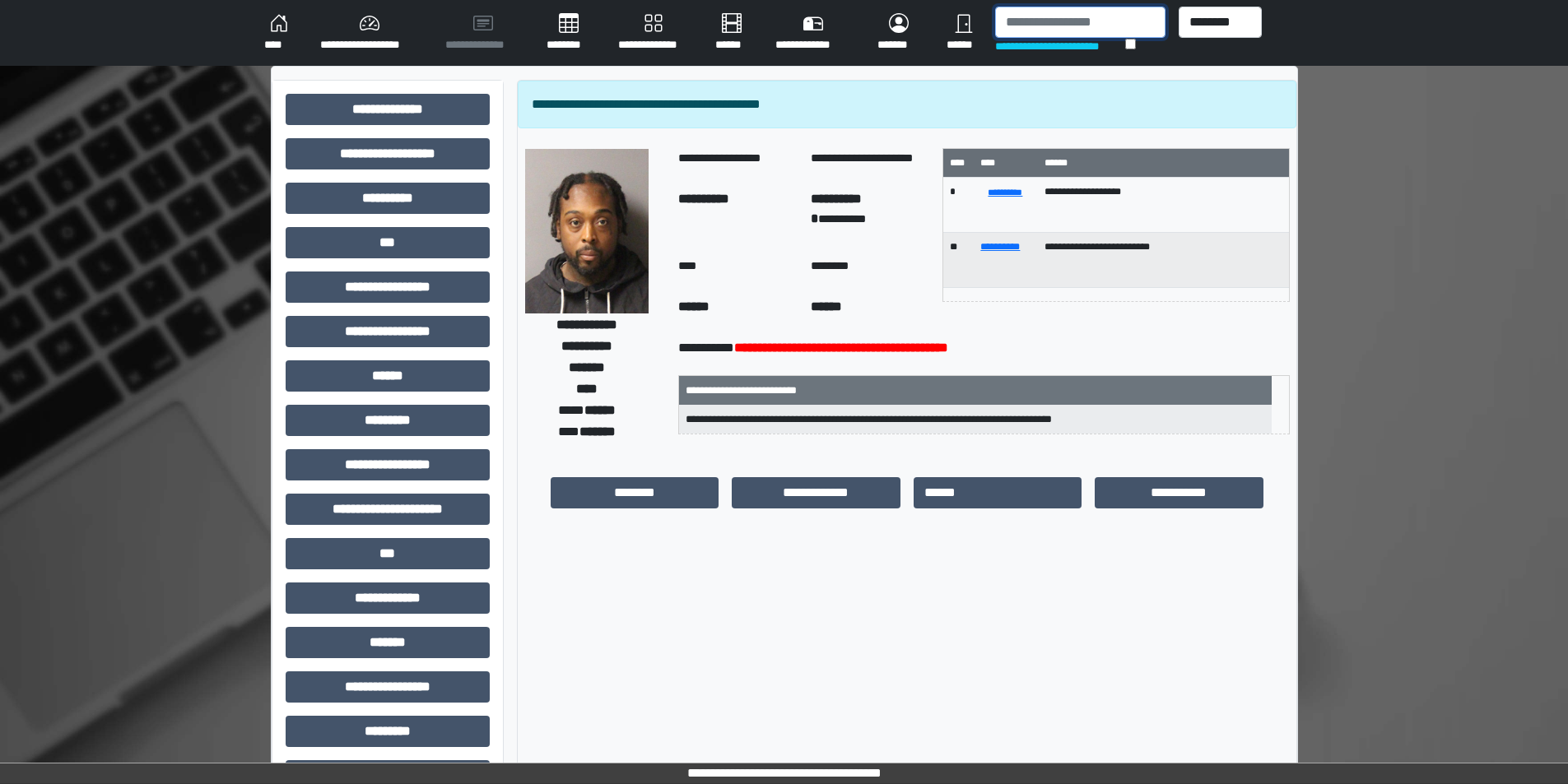 click at bounding box center [1080, 22] 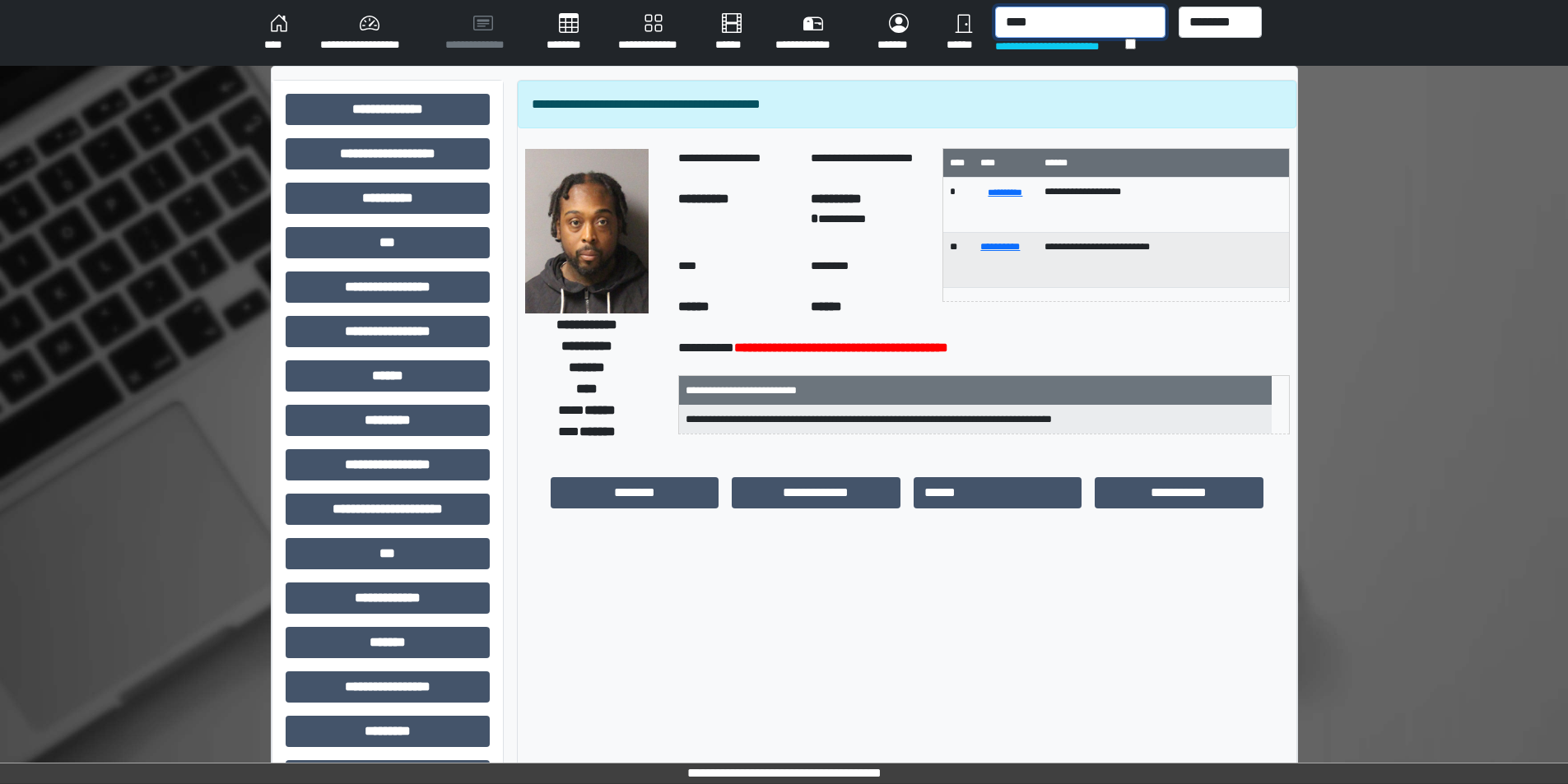 type on "****" 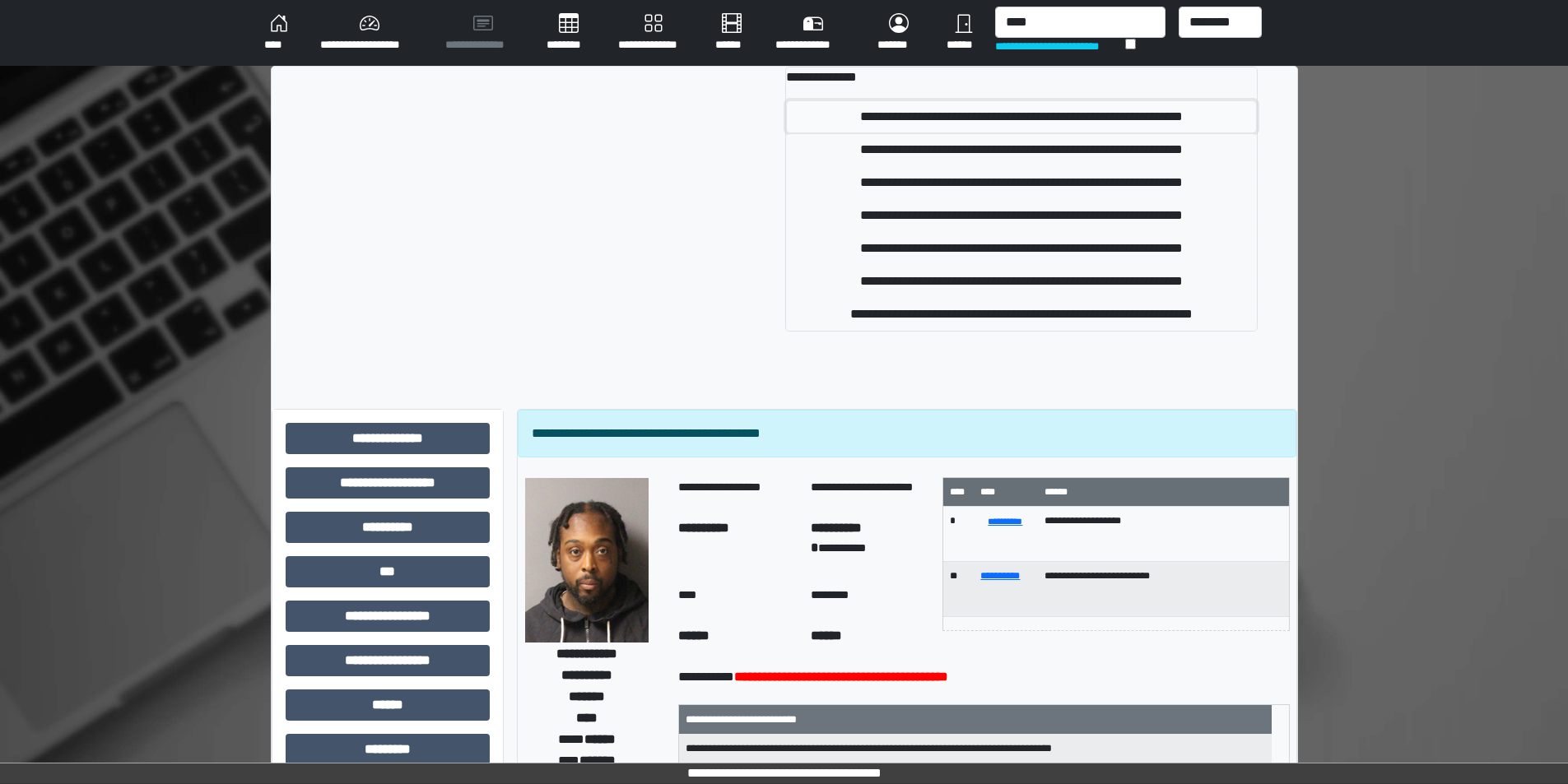 click on "**********" at bounding box center (1021, 117) 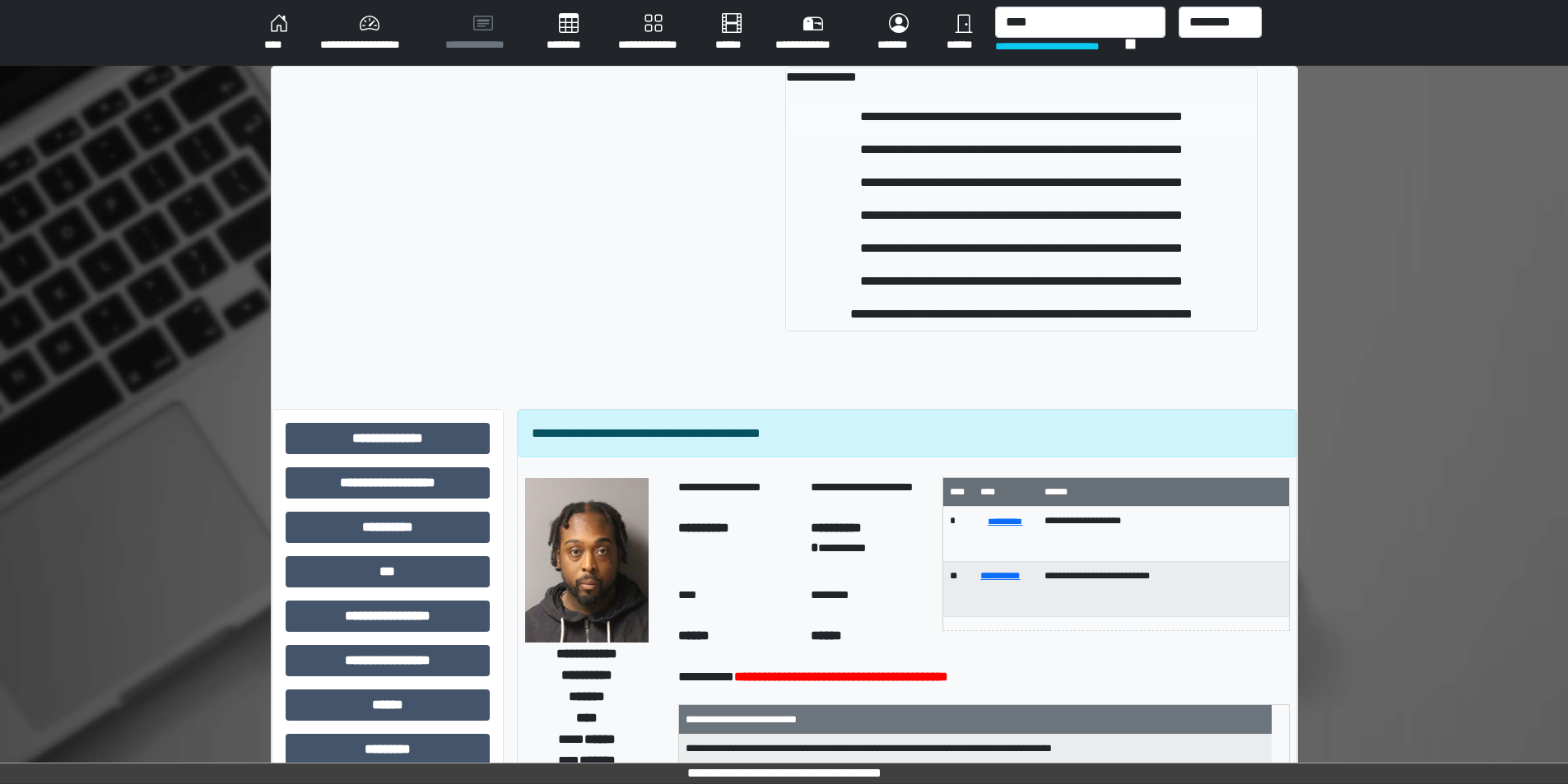 type 